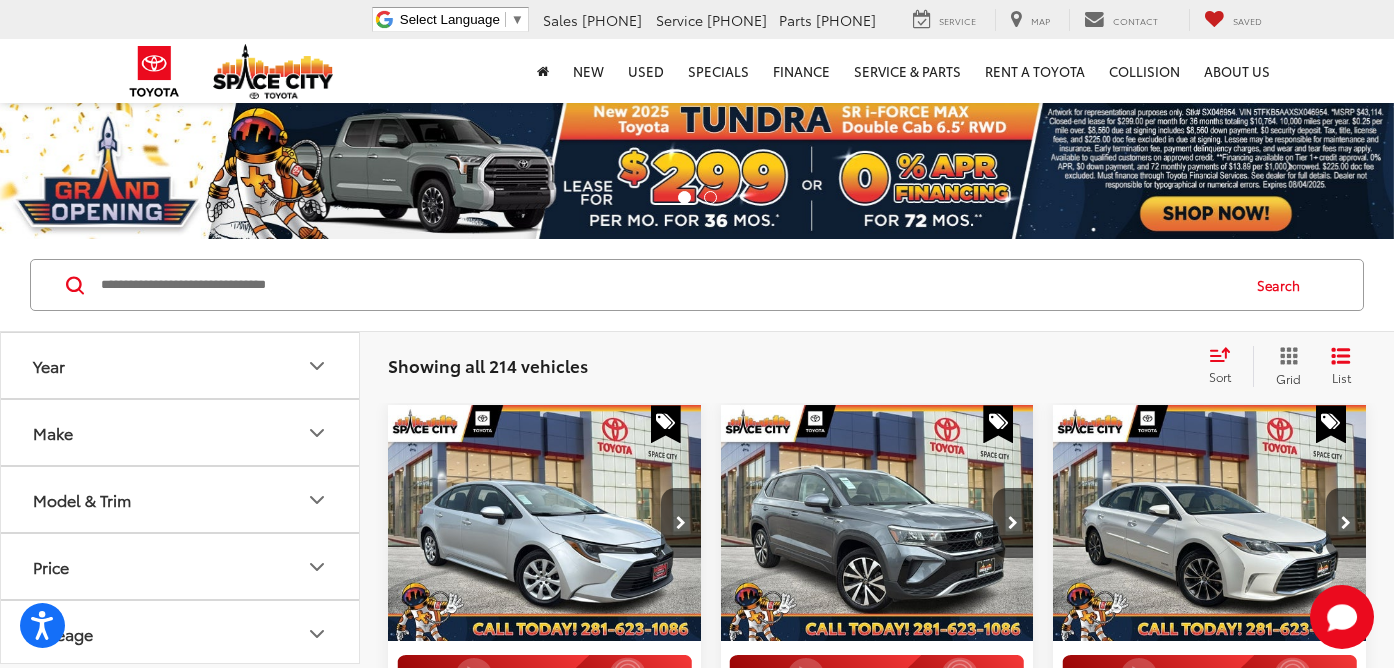 scroll, scrollTop: 0, scrollLeft: 0, axis: both 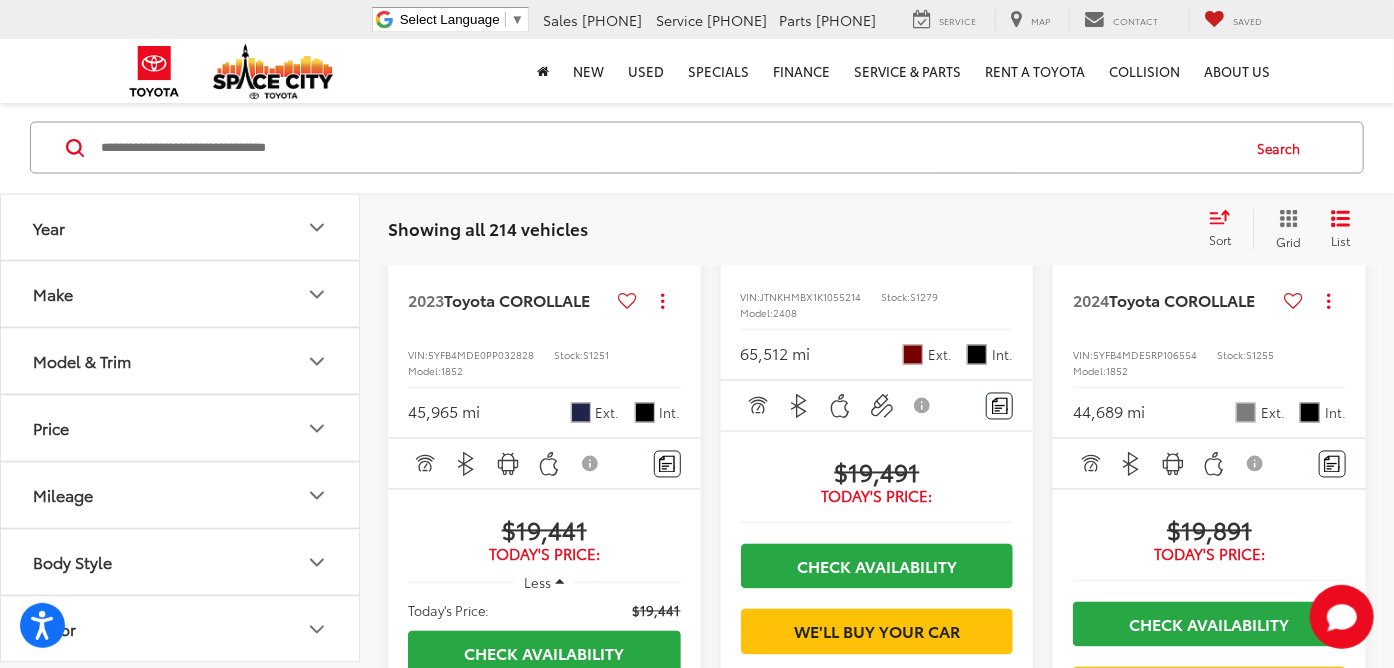 click at bounding box center [668, 148] 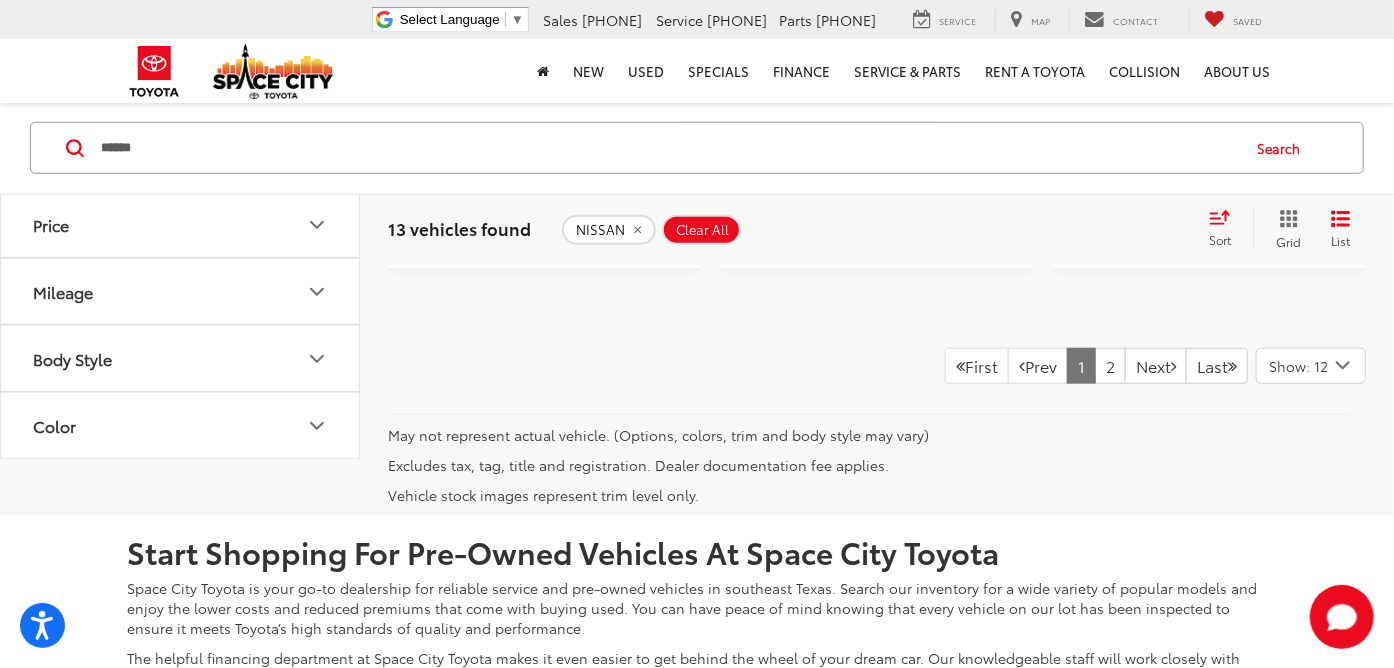 scroll, scrollTop: 4337, scrollLeft: 0, axis: vertical 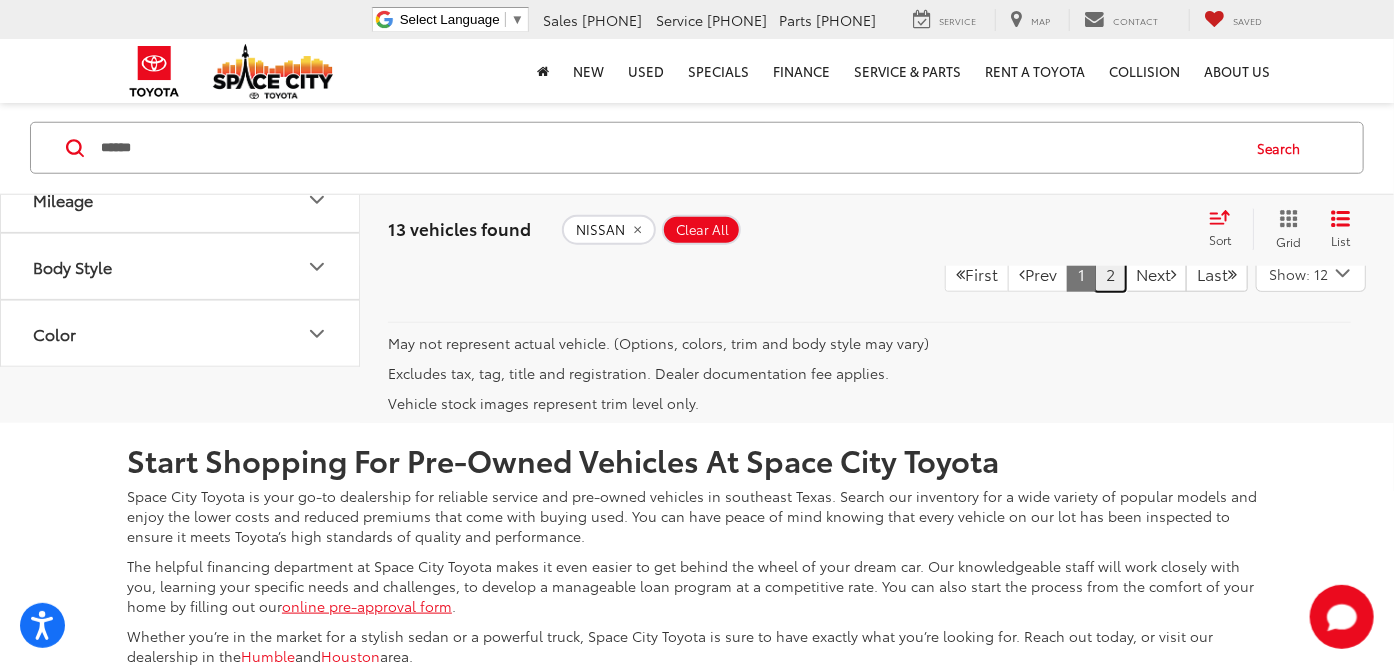 click on "2" at bounding box center [1110, 274] 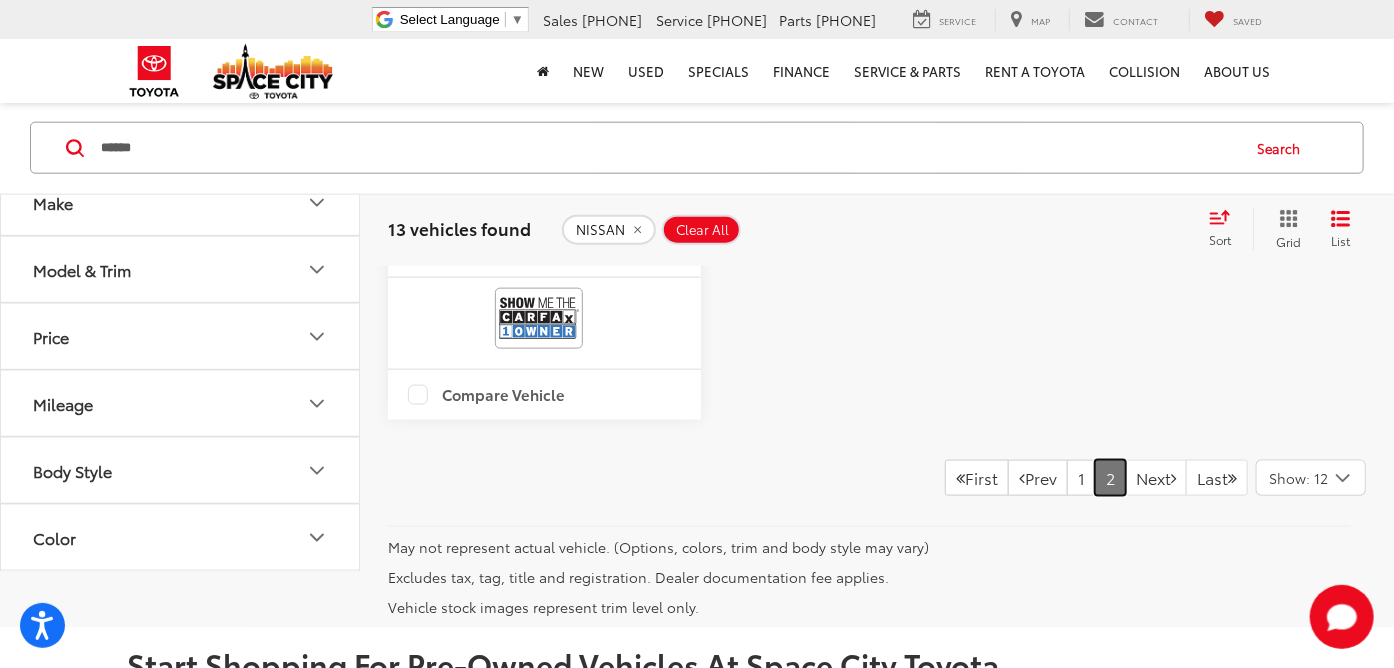 scroll, scrollTop: 1000, scrollLeft: 0, axis: vertical 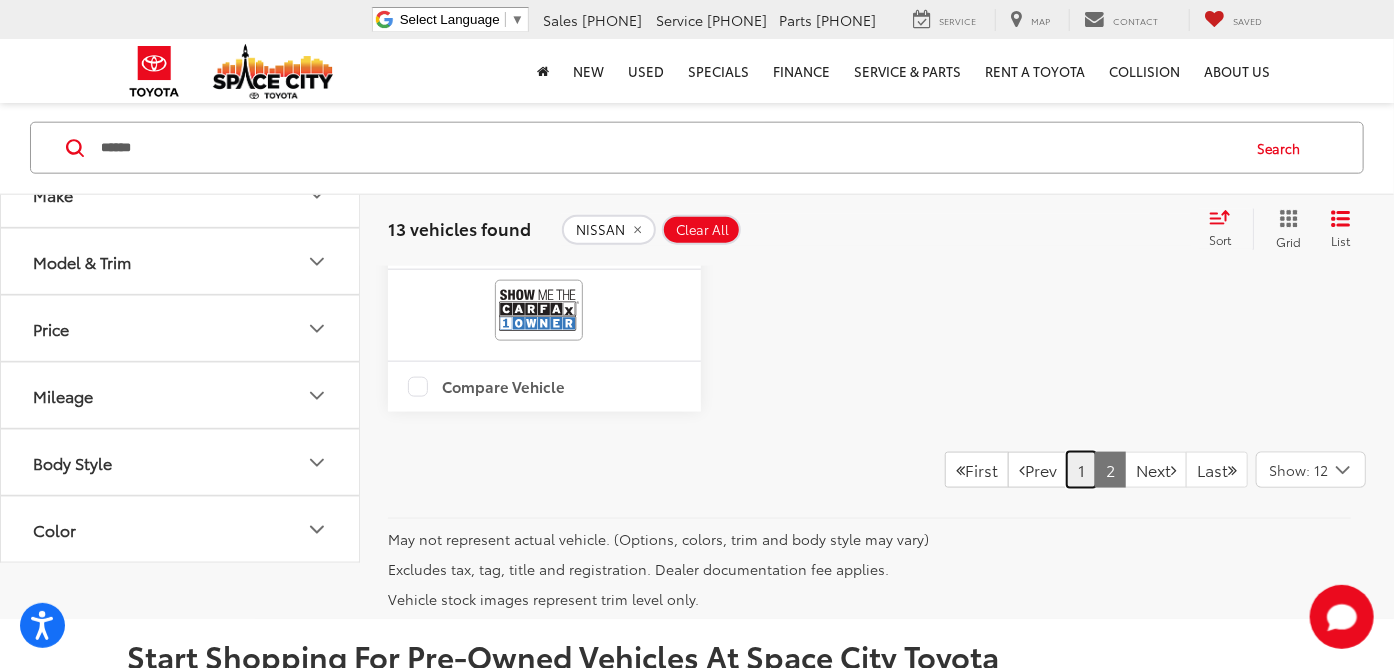 click on "1" at bounding box center (1081, 470) 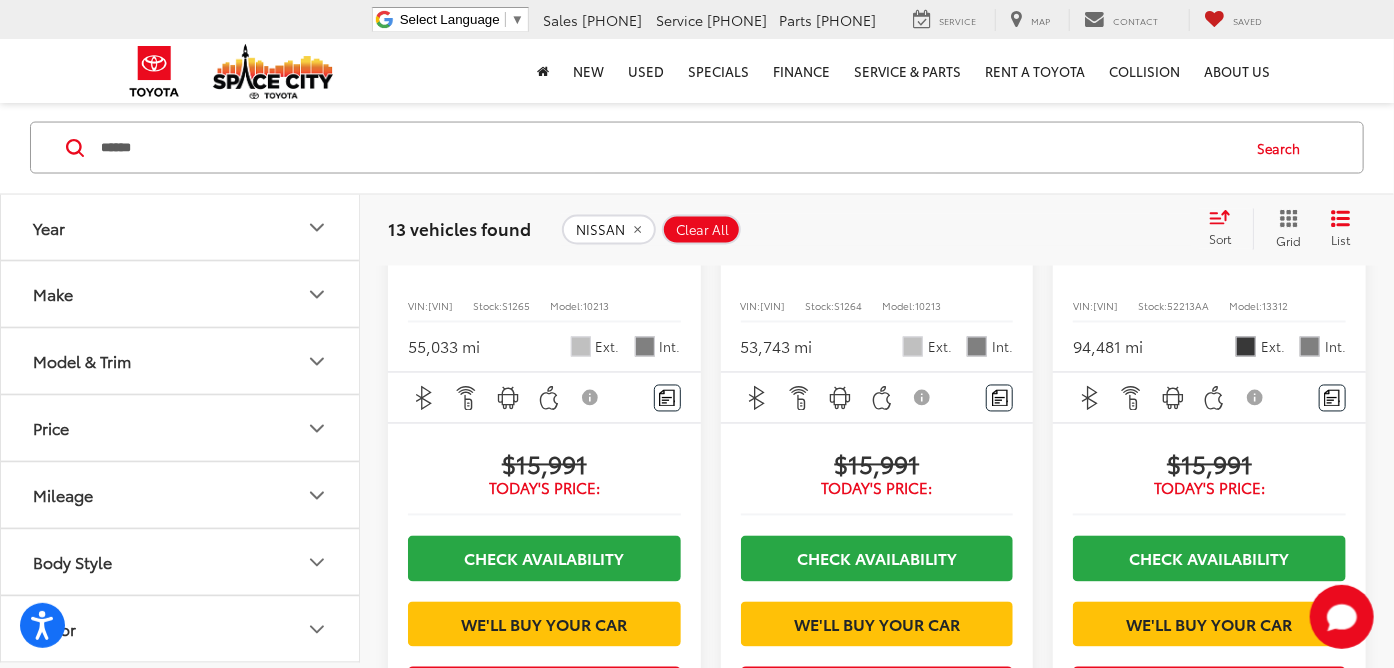 scroll, scrollTop: 1537, scrollLeft: 0, axis: vertical 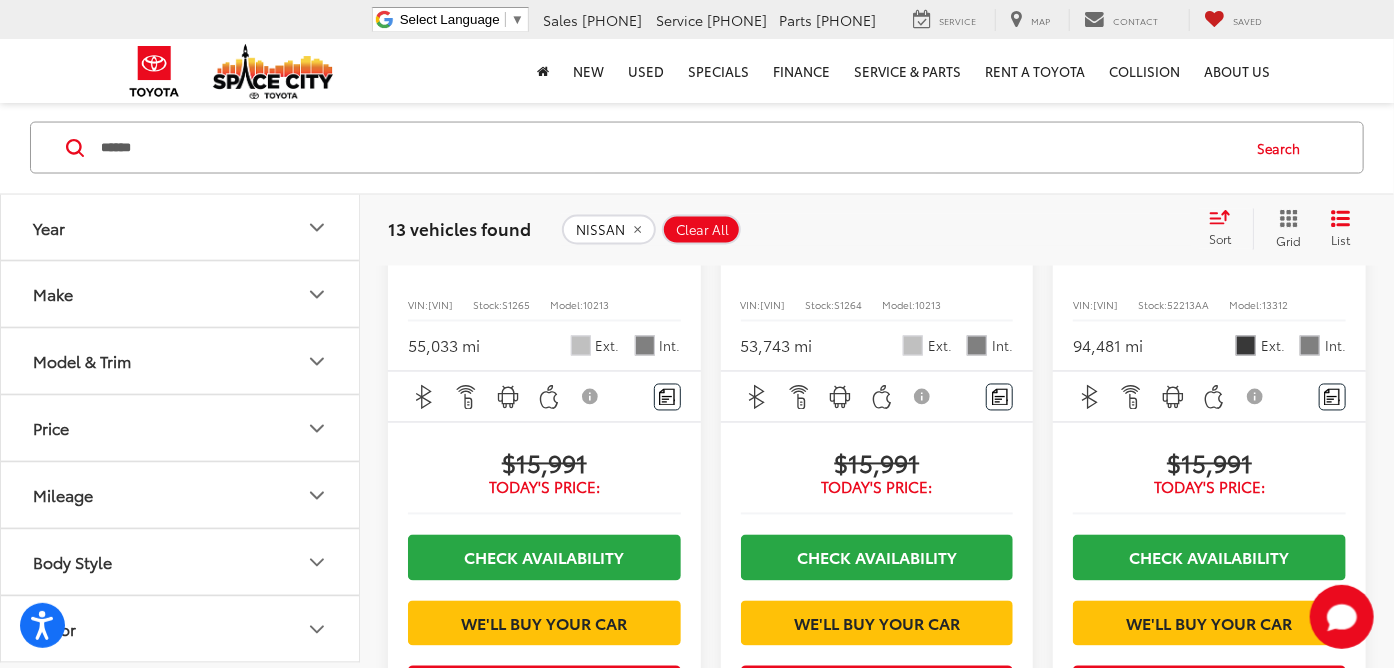 click on "******" at bounding box center (668, 148) 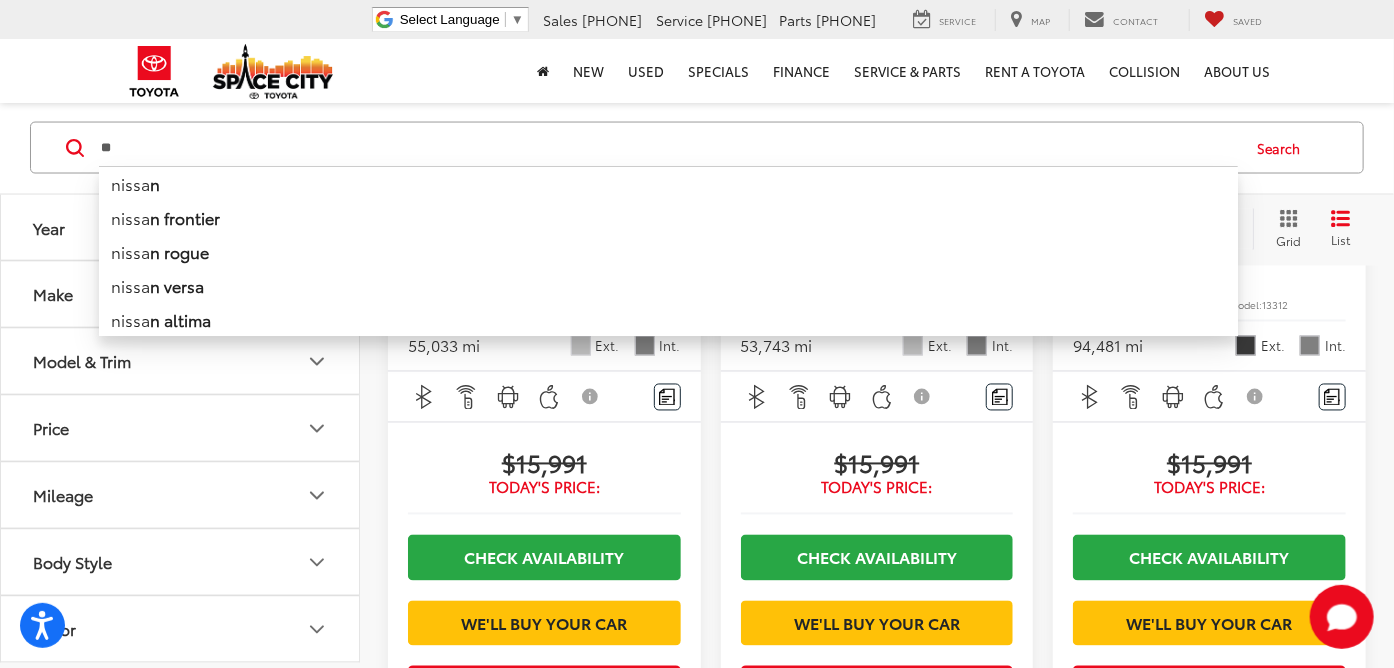 type on "*" 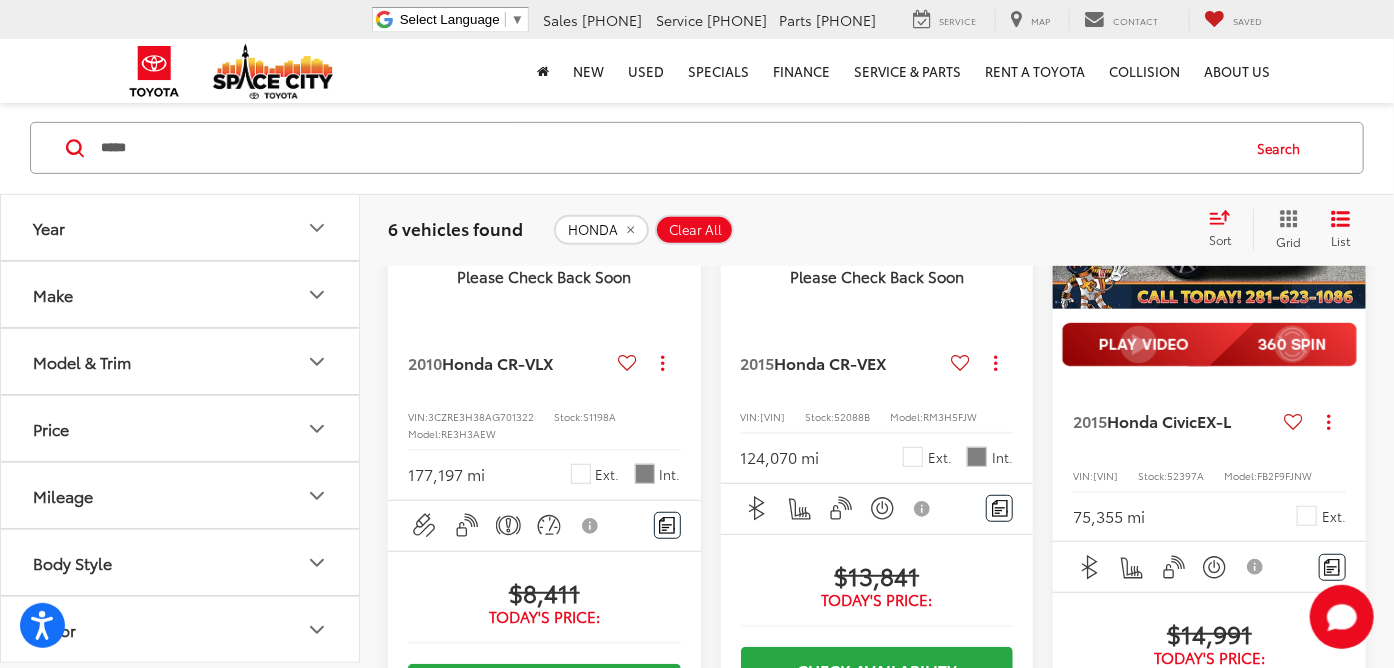 scroll, scrollTop: 237, scrollLeft: 0, axis: vertical 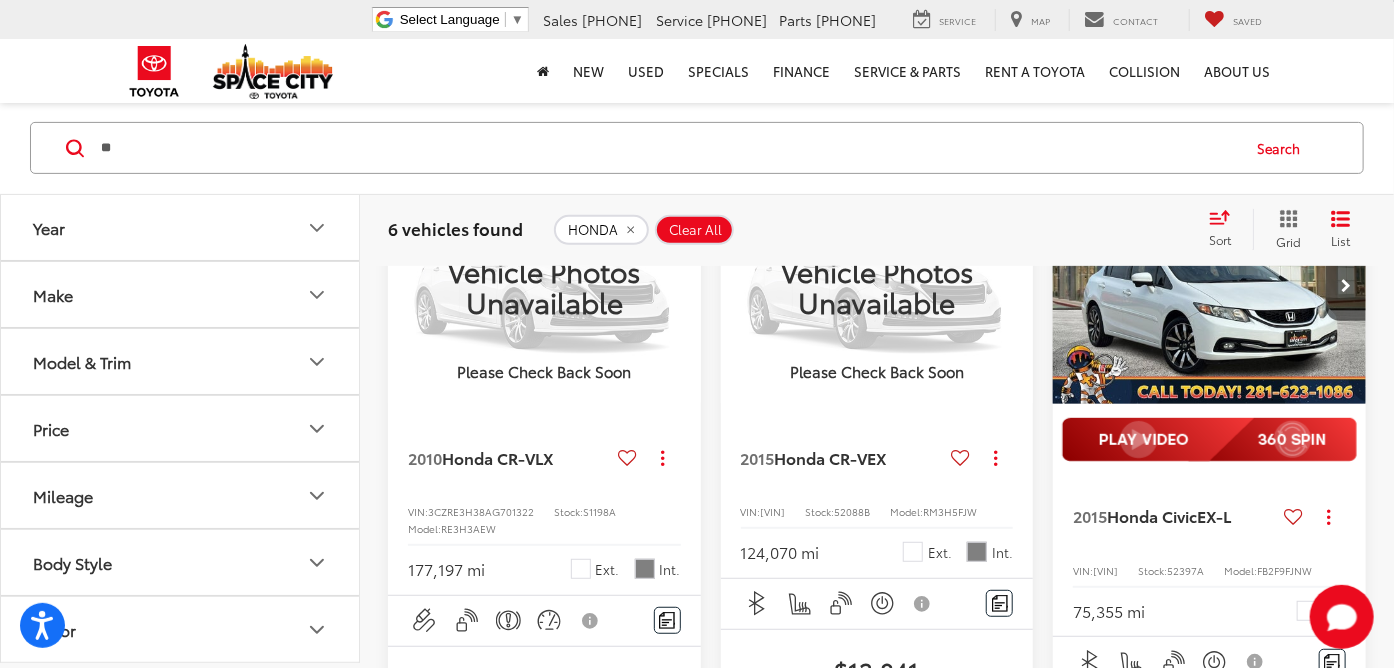 type on "*" 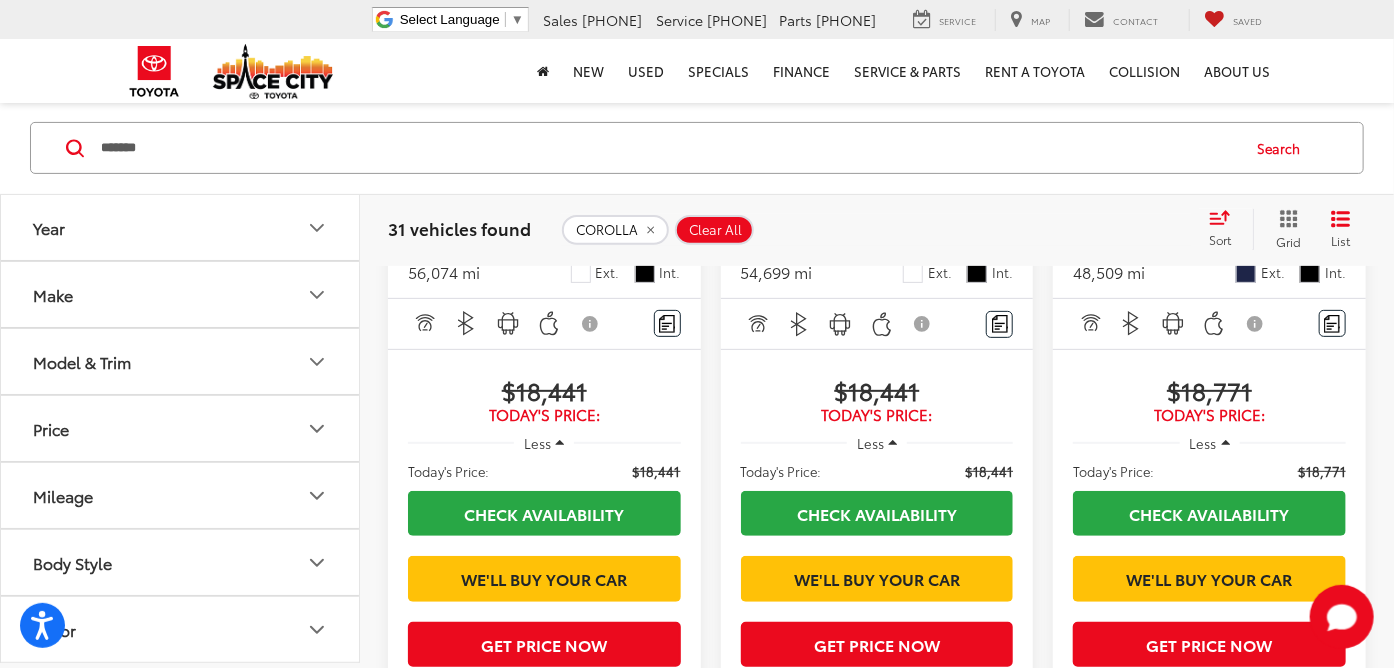 scroll, scrollTop: 3736, scrollLeft: 0, axis: vertical 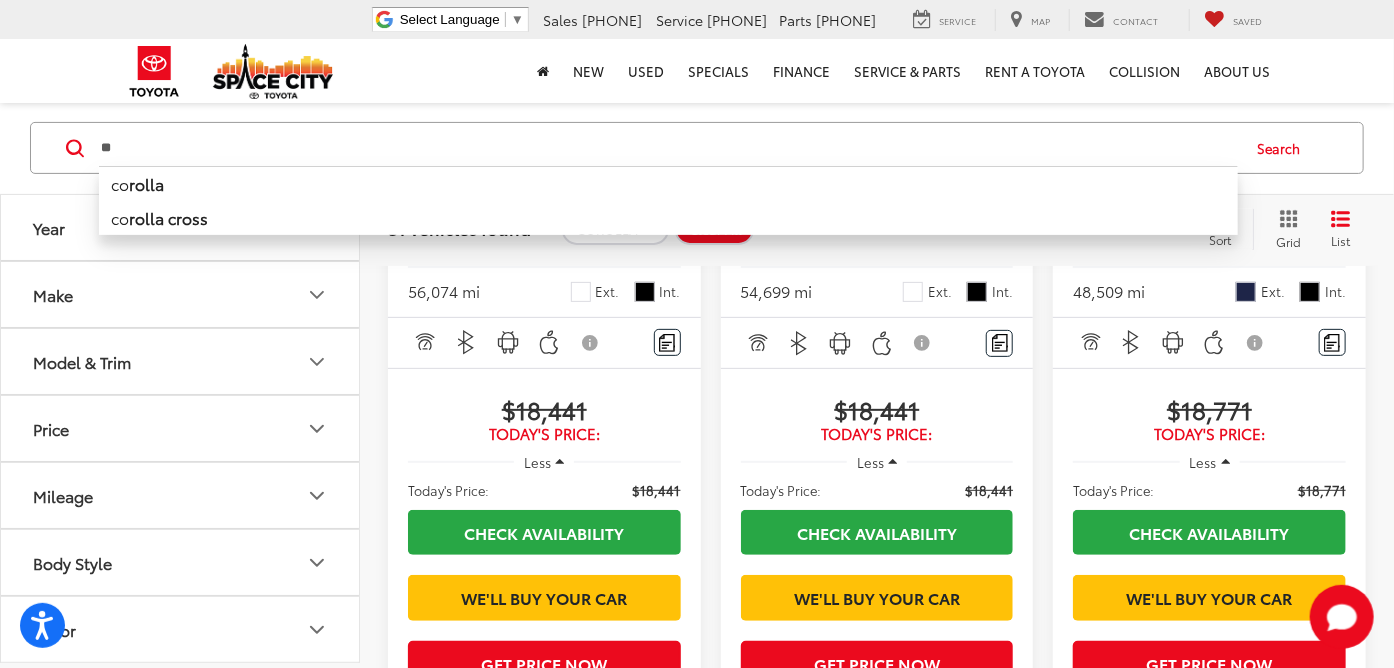 type on "*" 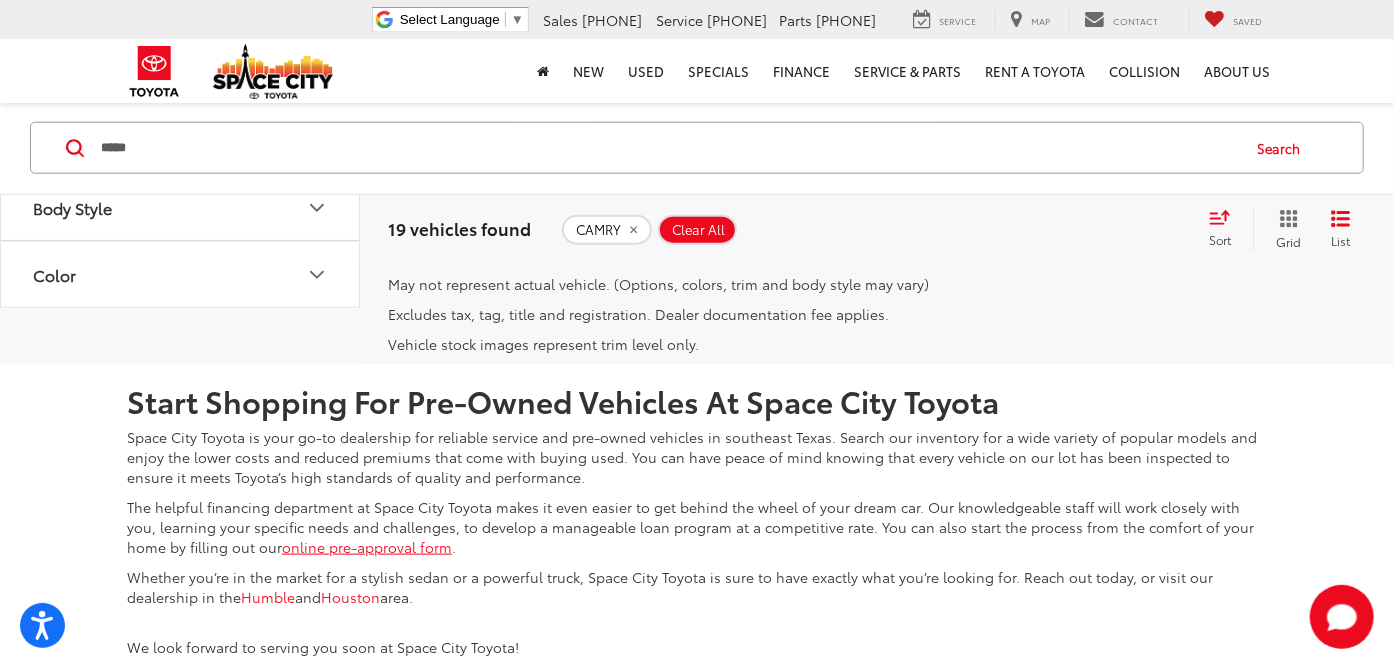 scroll, scrollTop: 4637, scrollLeft: 0, axis: vertical 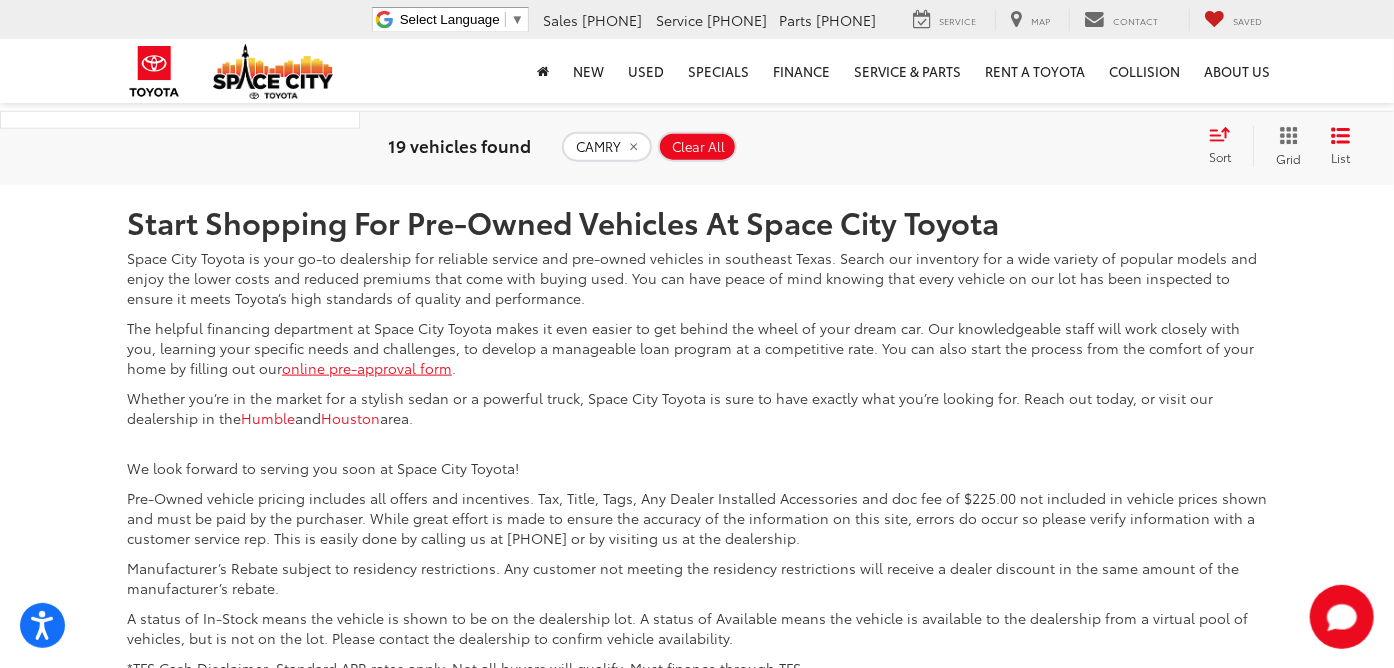 click on "2" at bounding box center (1110, 36) 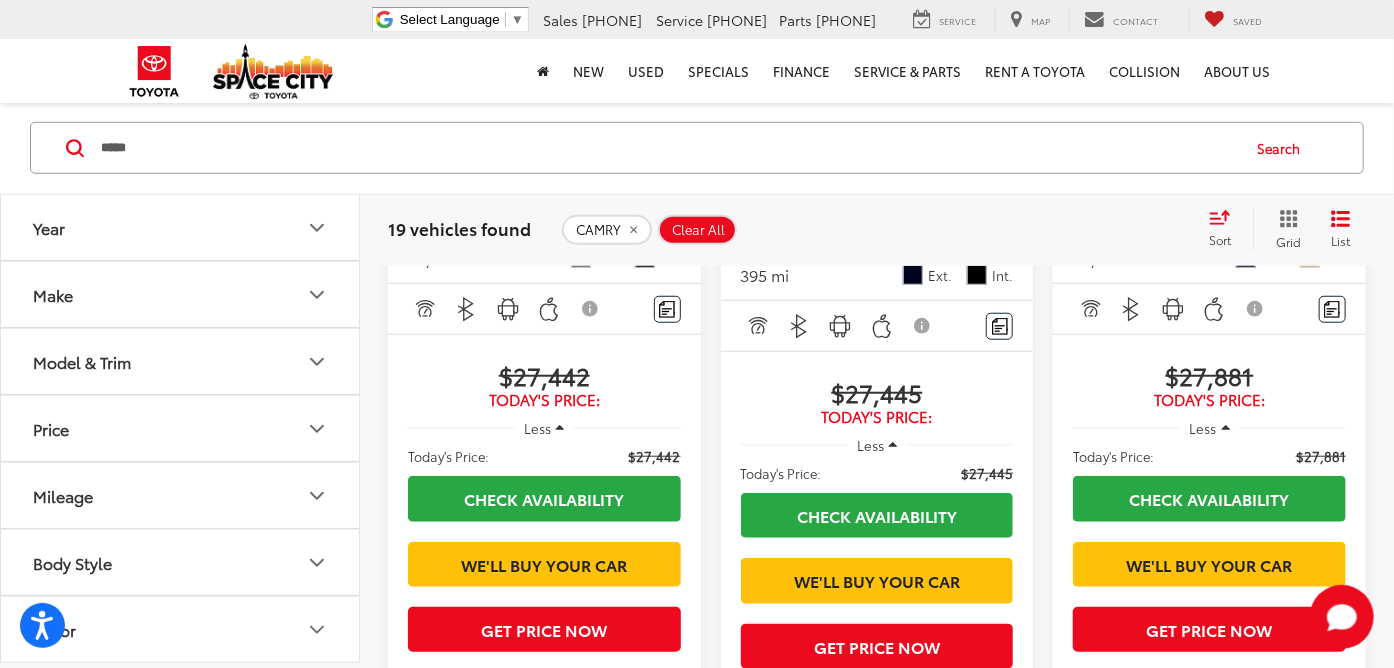 scroll, scrollTop: 536, scrollLeft: 0, axis: vertical 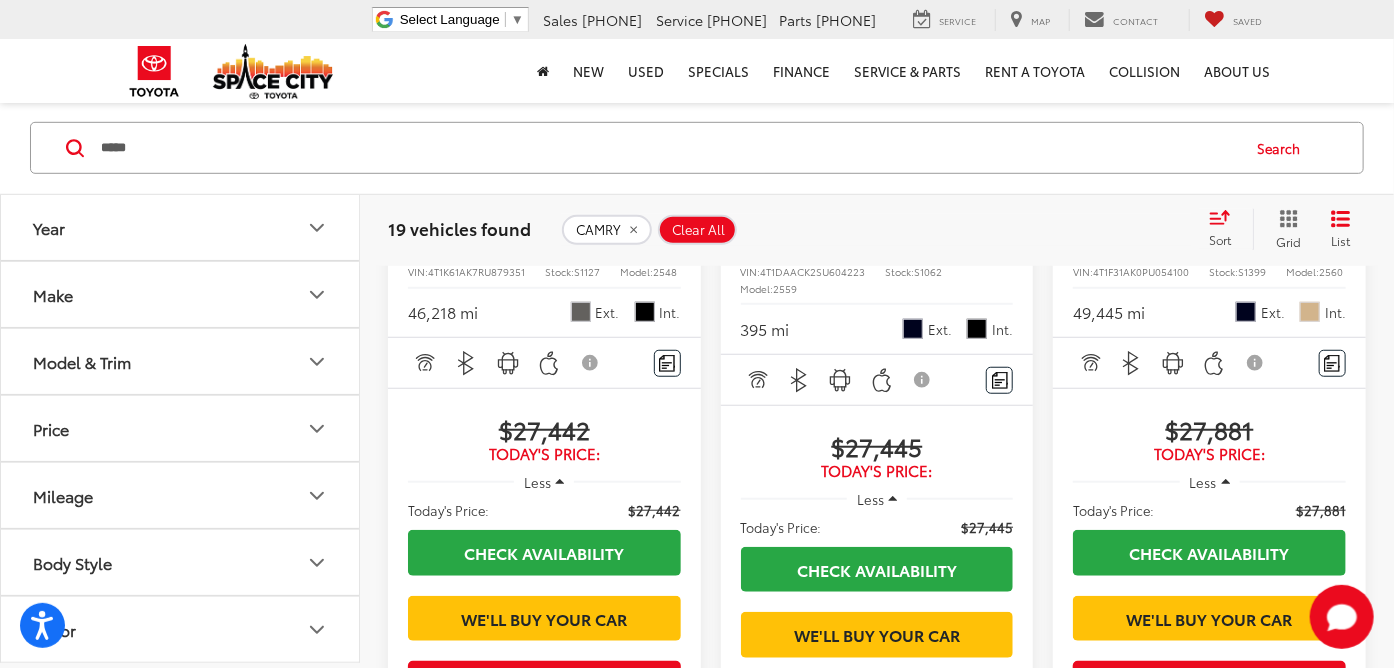 click on "Sort" at bounding box center (1226, 229) 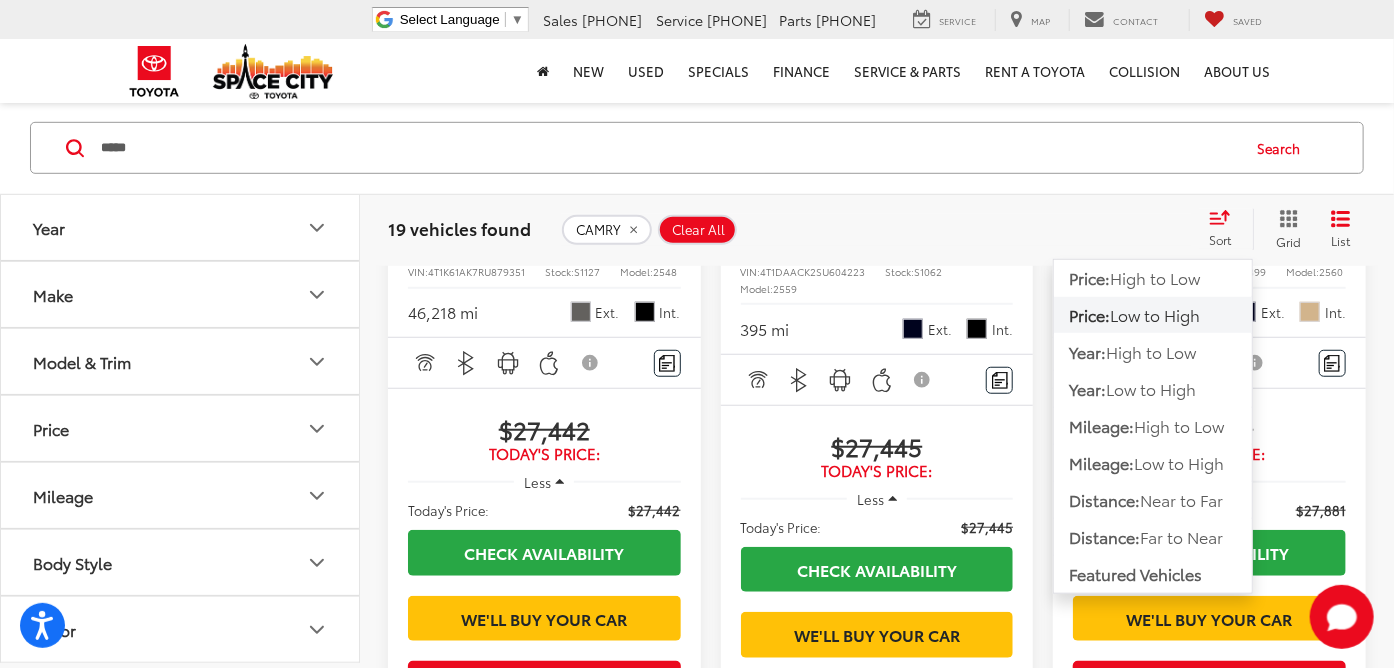 scroll, scrollTop: 436, scrollLeft: 0, axis: vertical 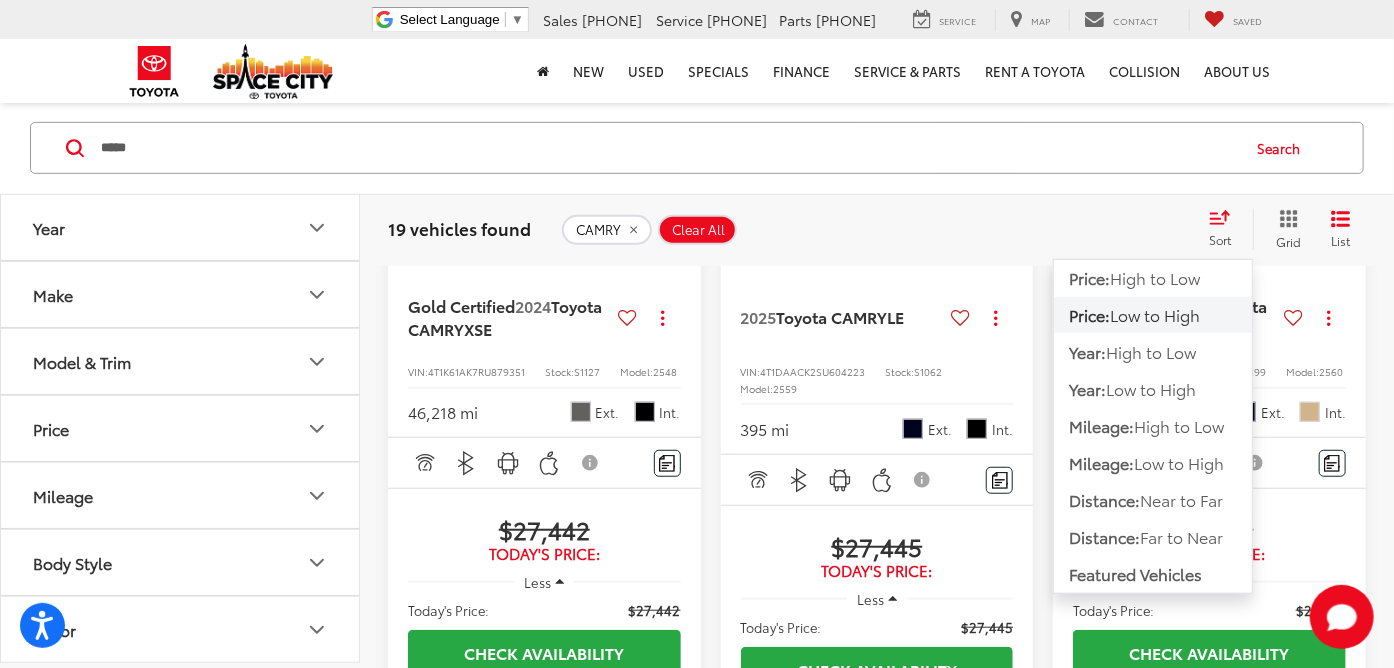 click on "Low to High" at bounding box center [1155, 314] 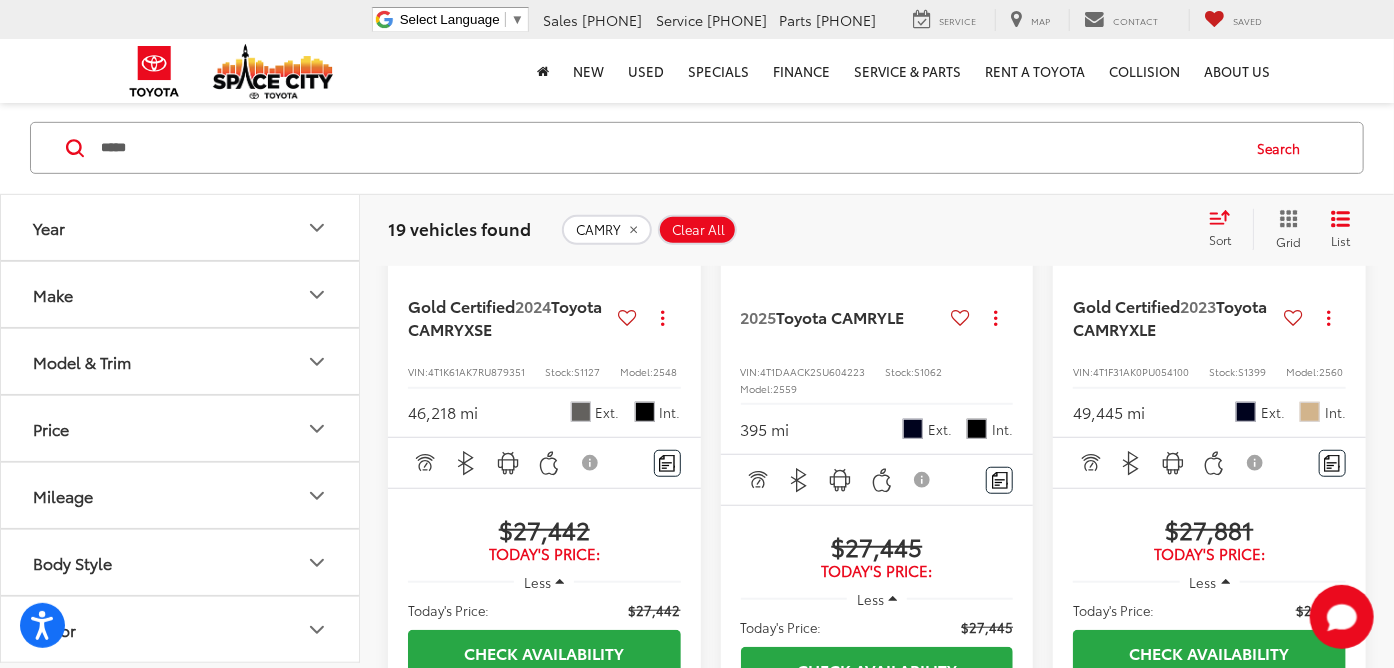 click 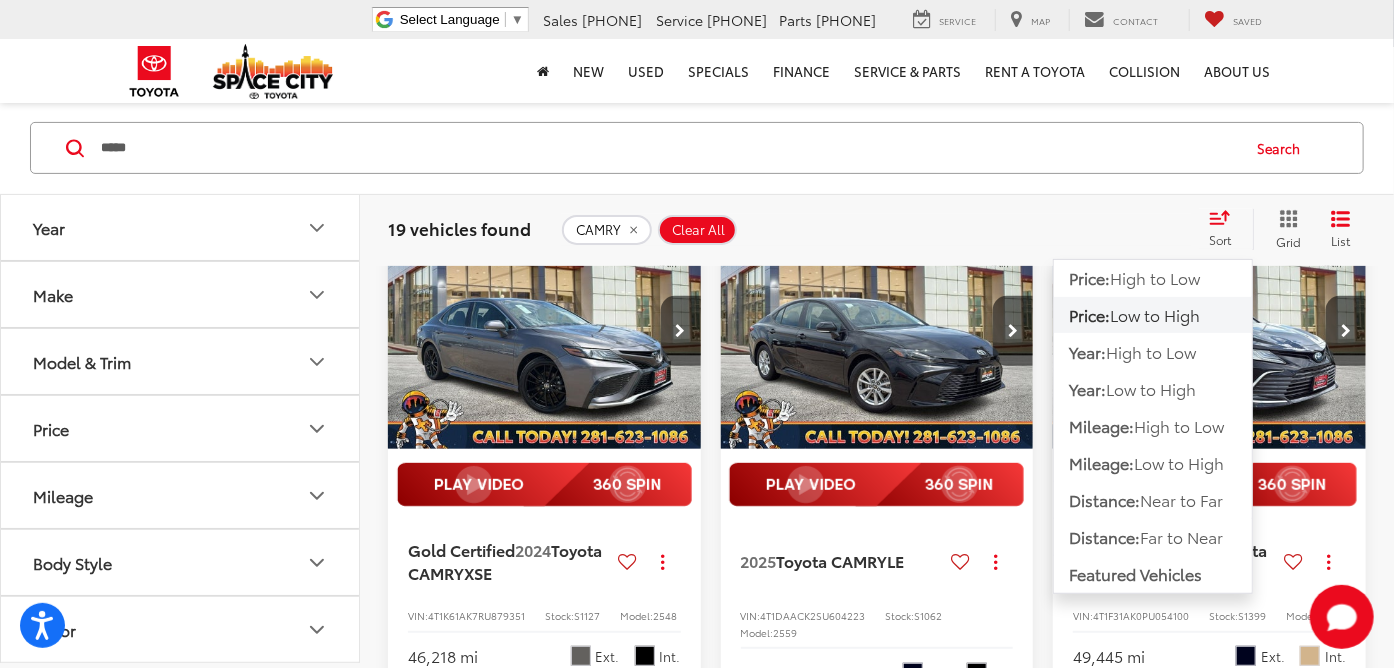 click on "Low to High" at bounding box center [1155, 314] 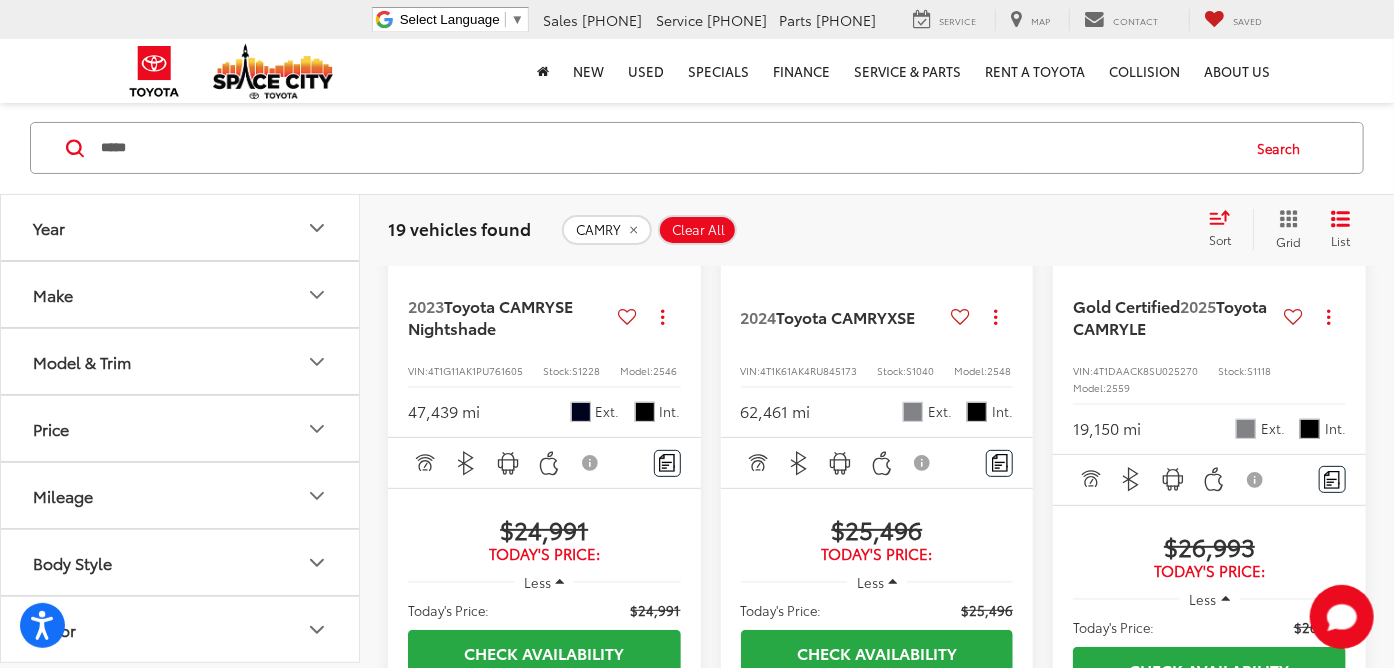 scroll, scrollTop: 3837, scrollLeft: 0, axis: vertical 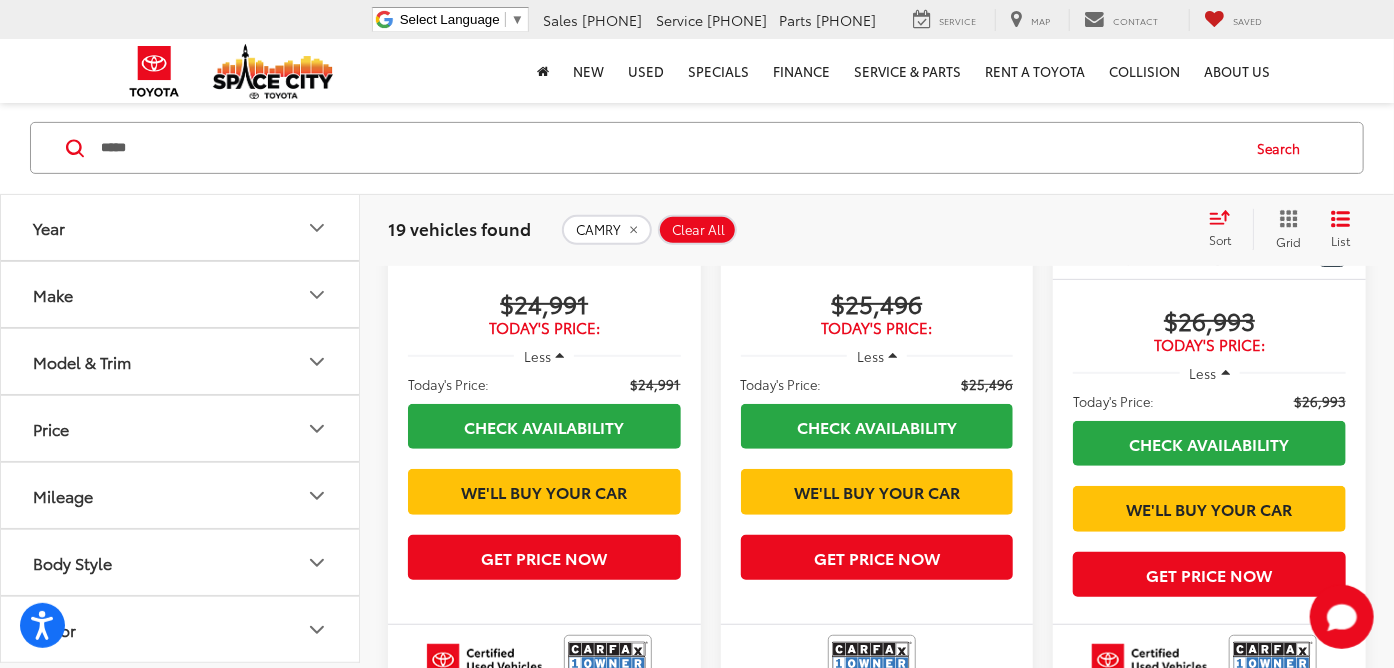 click on "***** ***** camry" at bounding box center (668, 148) 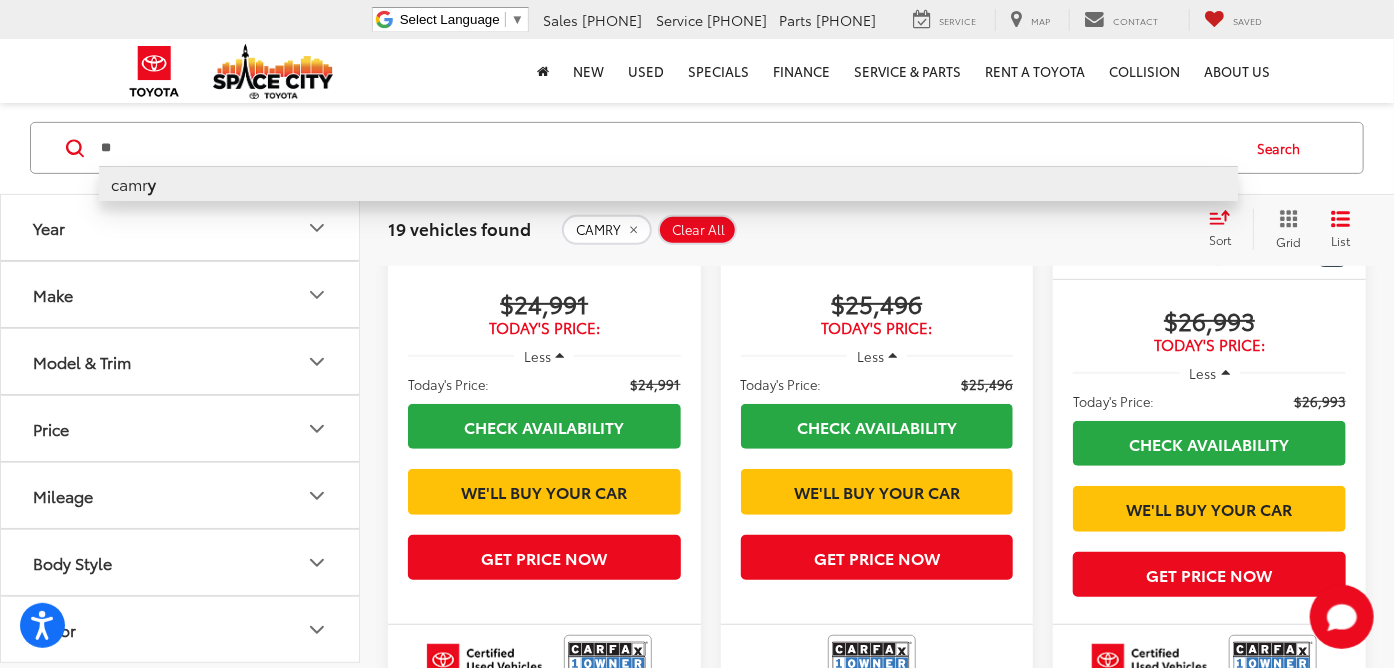 type on "*" 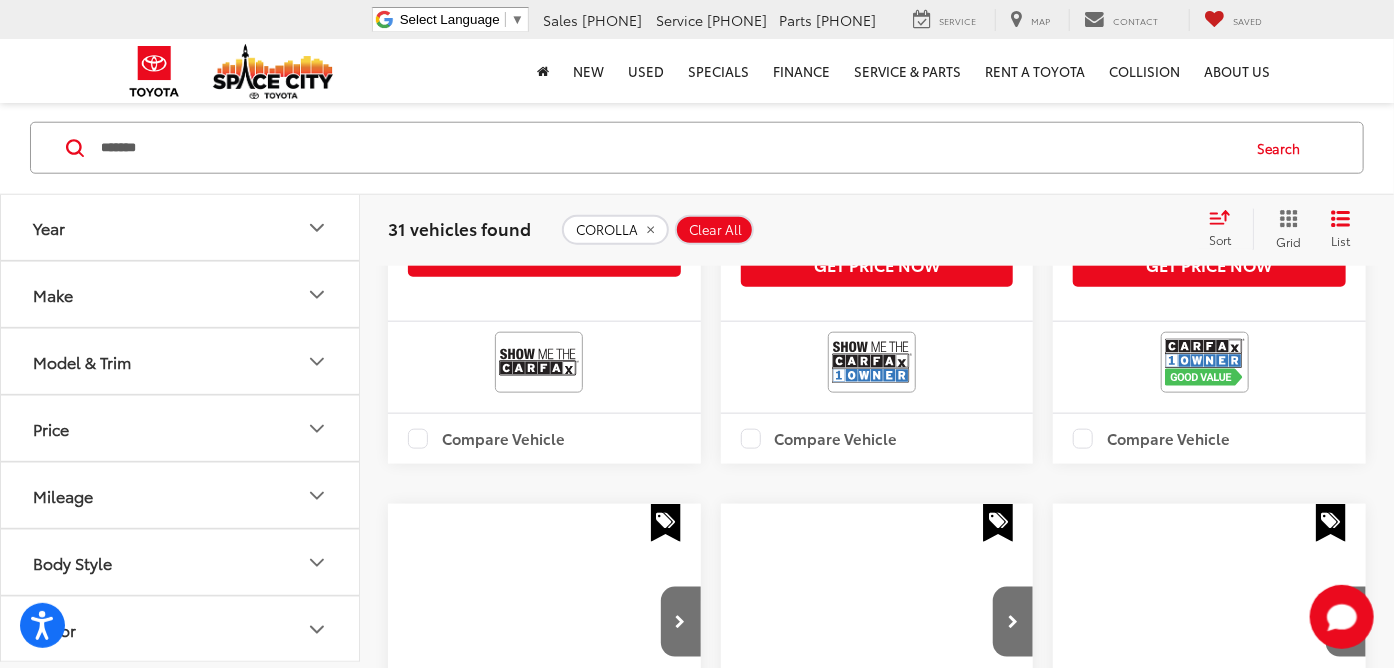 scroll, scrollTop: 136, scrollLeft: 0, axis: vertical 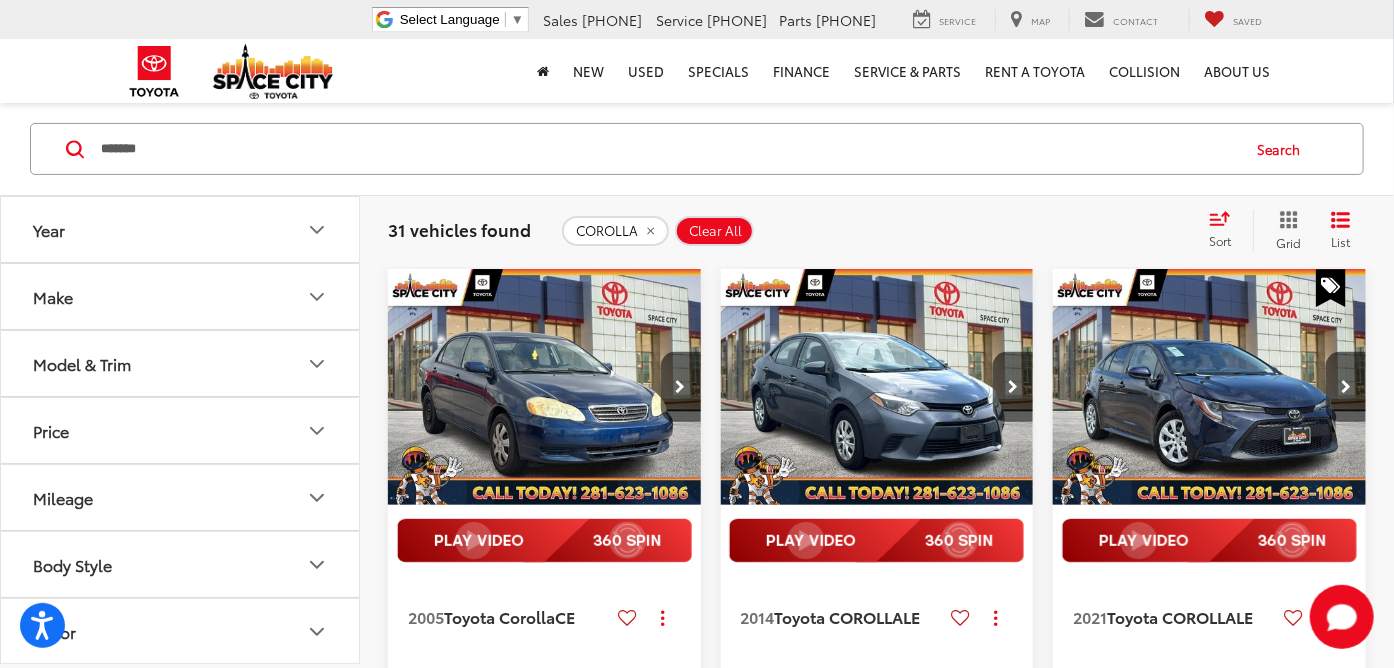click on "Sort" at bounding box center (1226, 230) 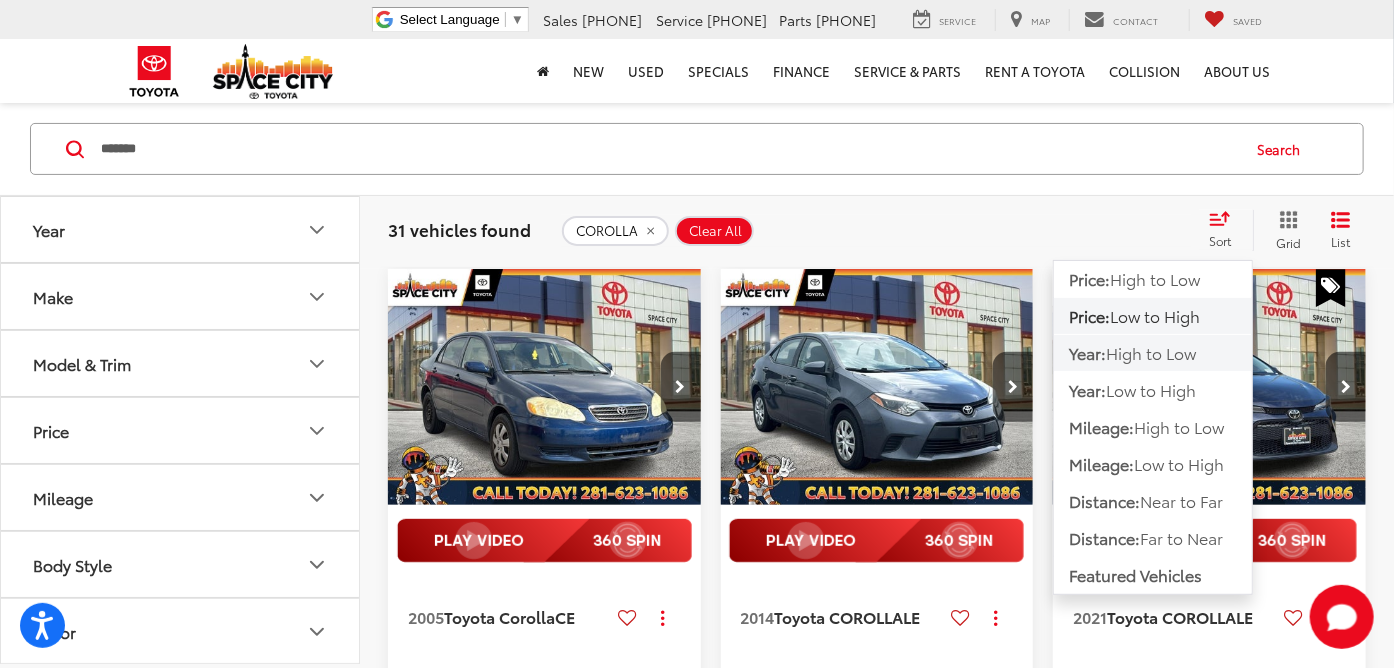click on "High to Low" at bounding box center (1151, 352) 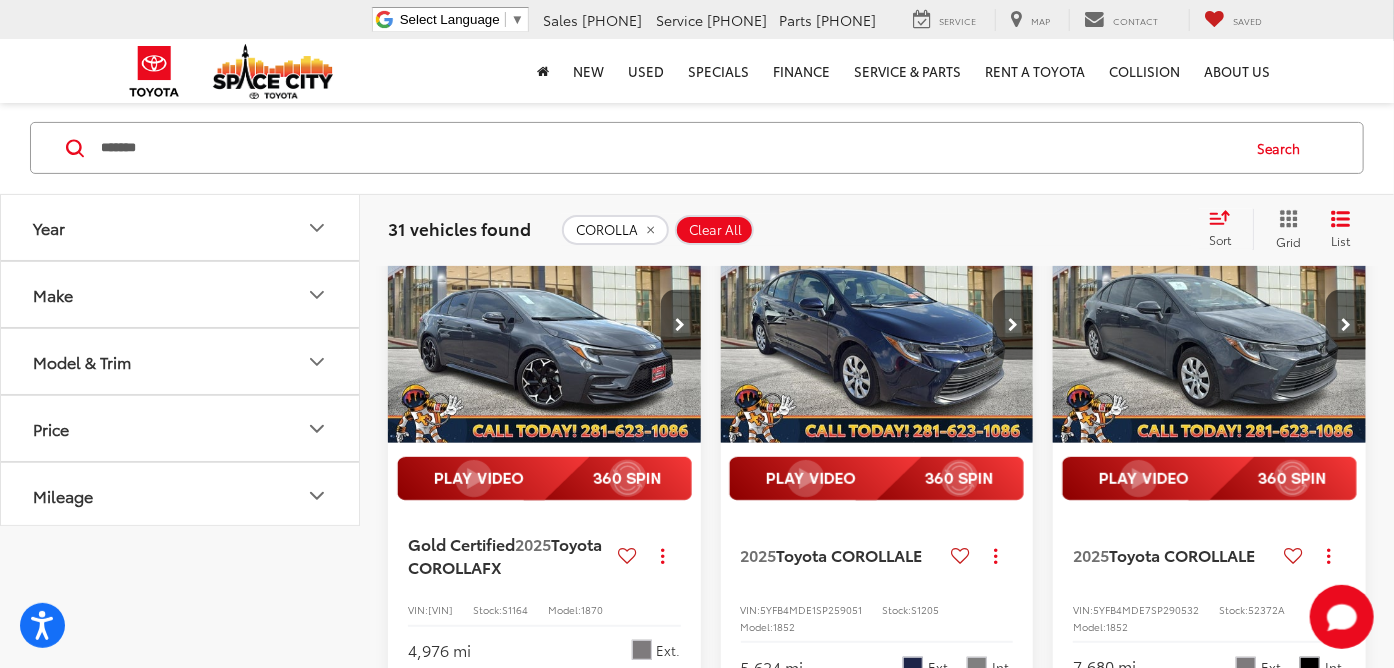 scroll, scrollTop: 0, scrollLeft: 0, axis: both 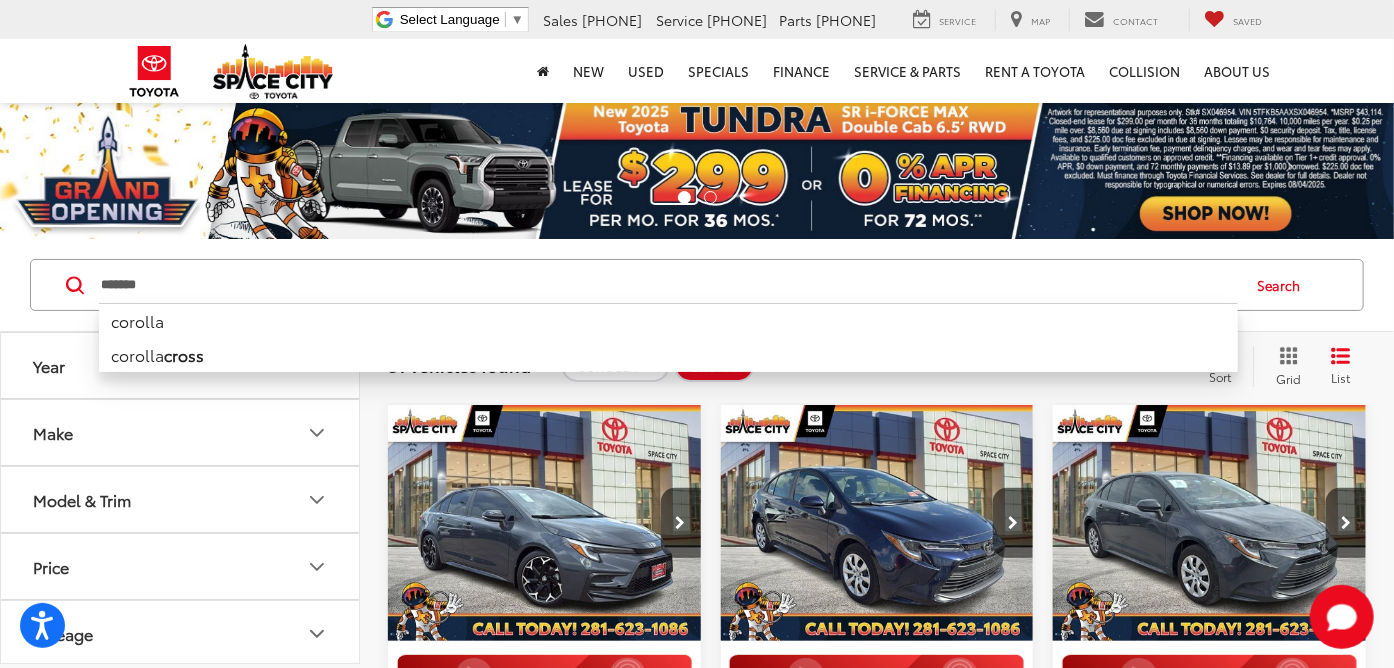 click on "*******" at bounding box center [668, 285] 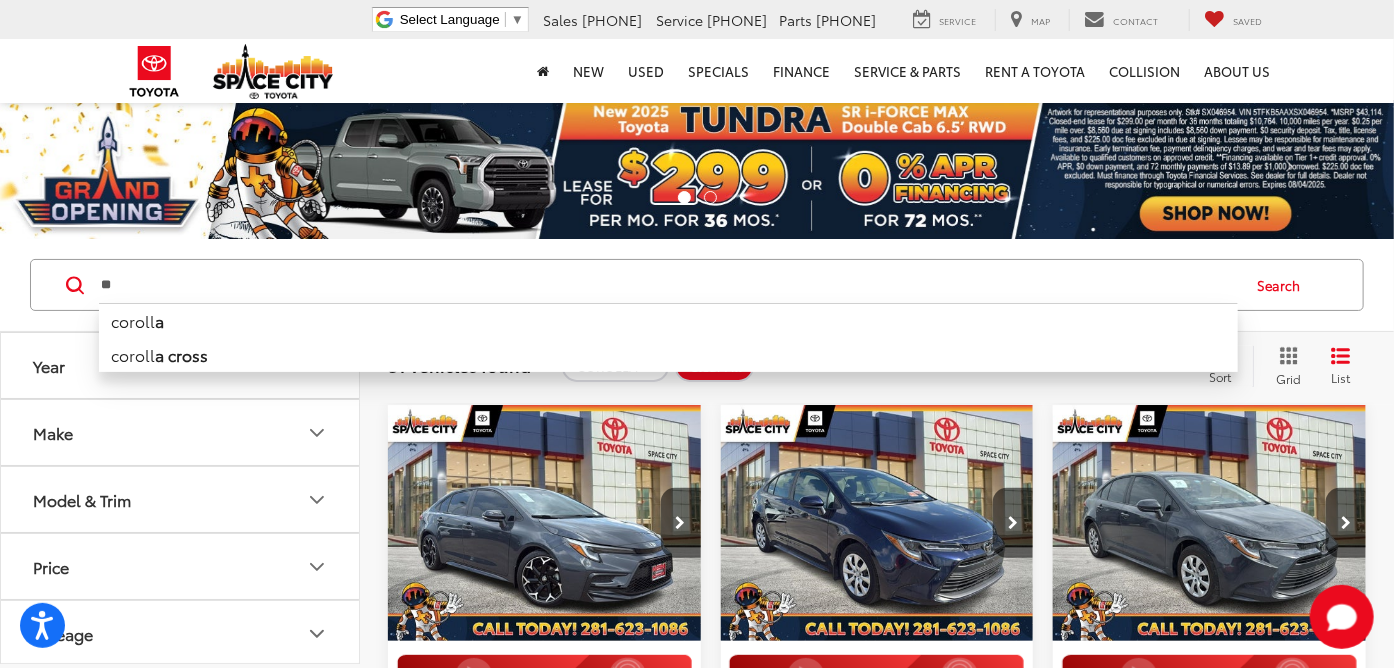 type on "*" 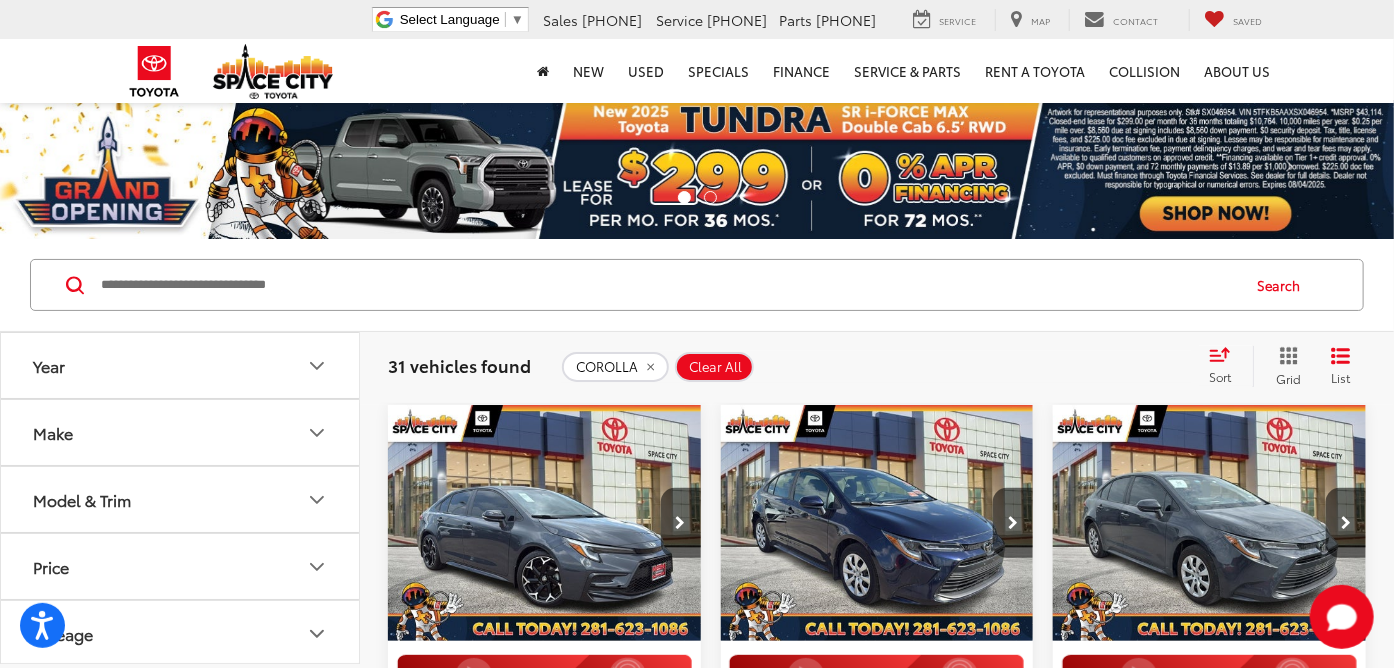 click at bounding box center [668, 285] 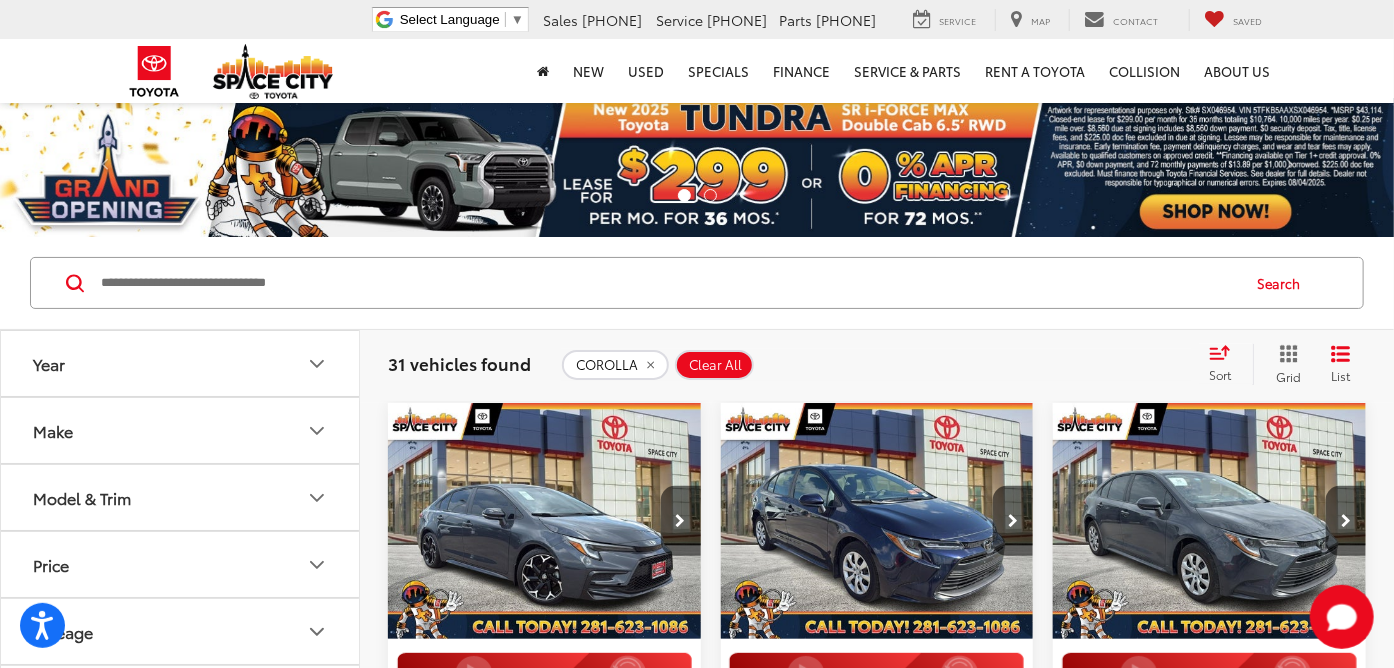 scroll, scrollTop: 0, scrollLeft: 0, axis: both 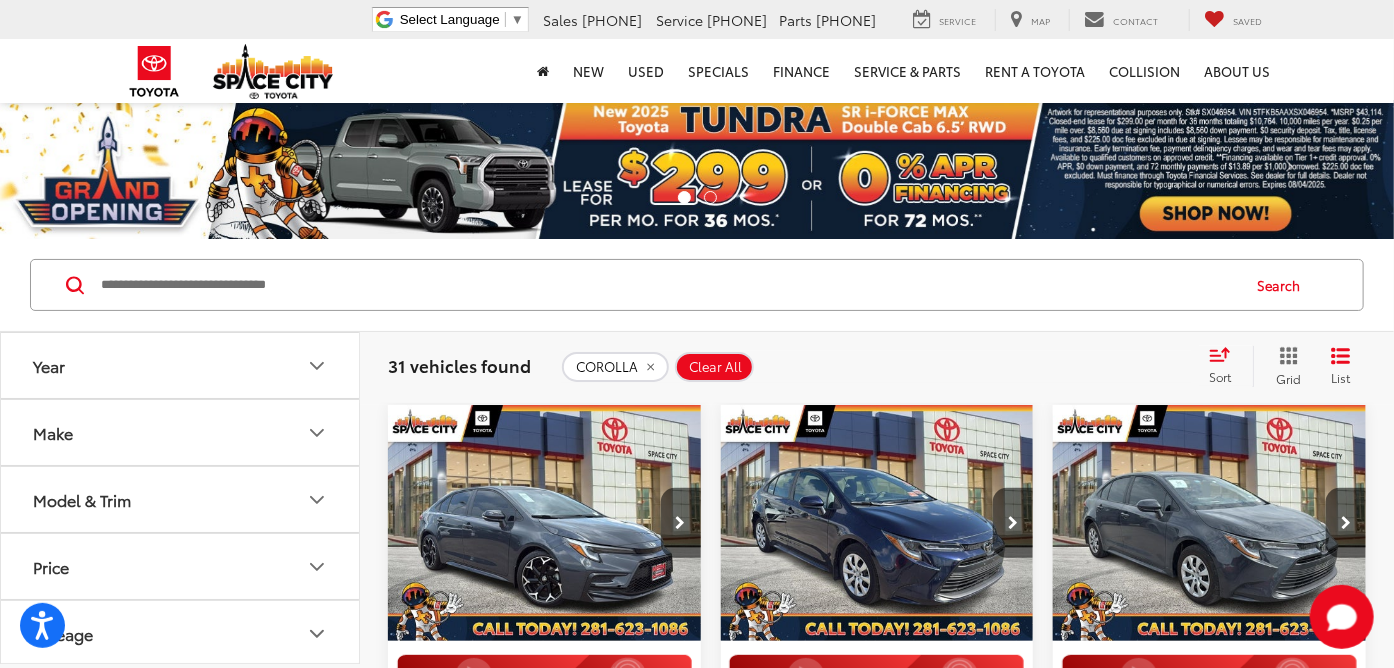 click at bounding box center [668, 285] 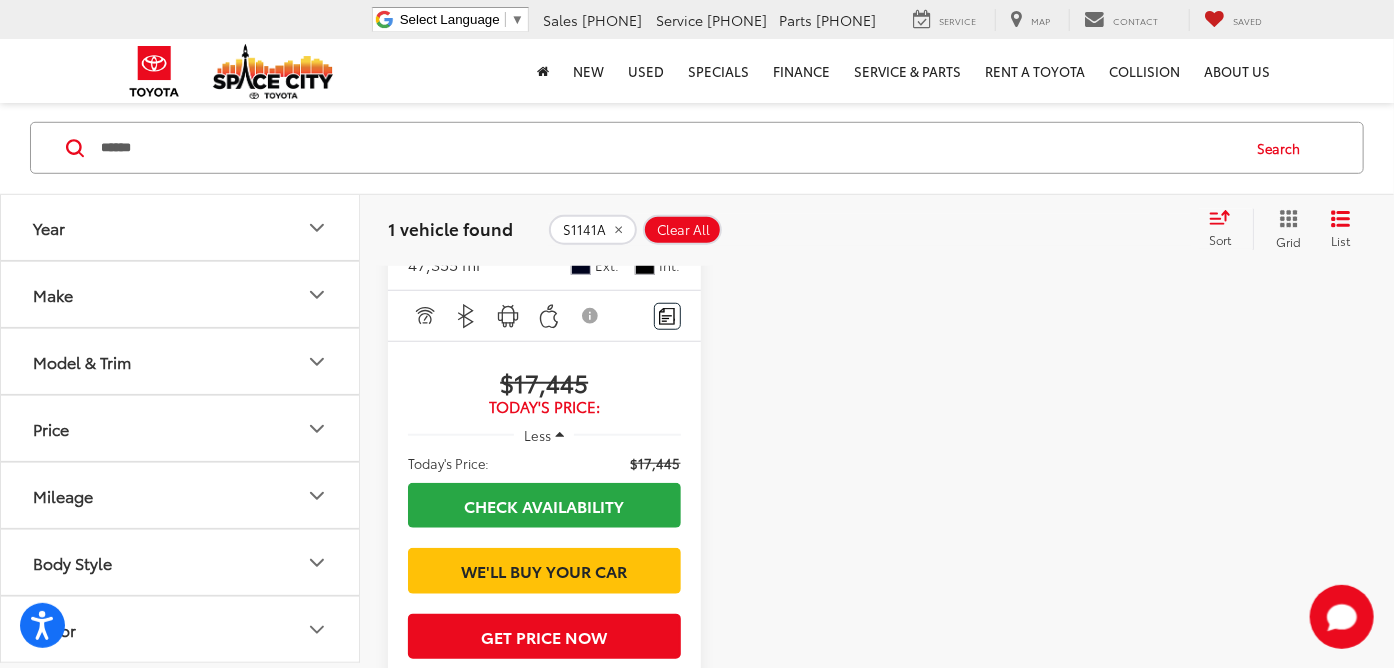 scroll, scrollTop: 900, scrollLeft: 0, axis: vertical 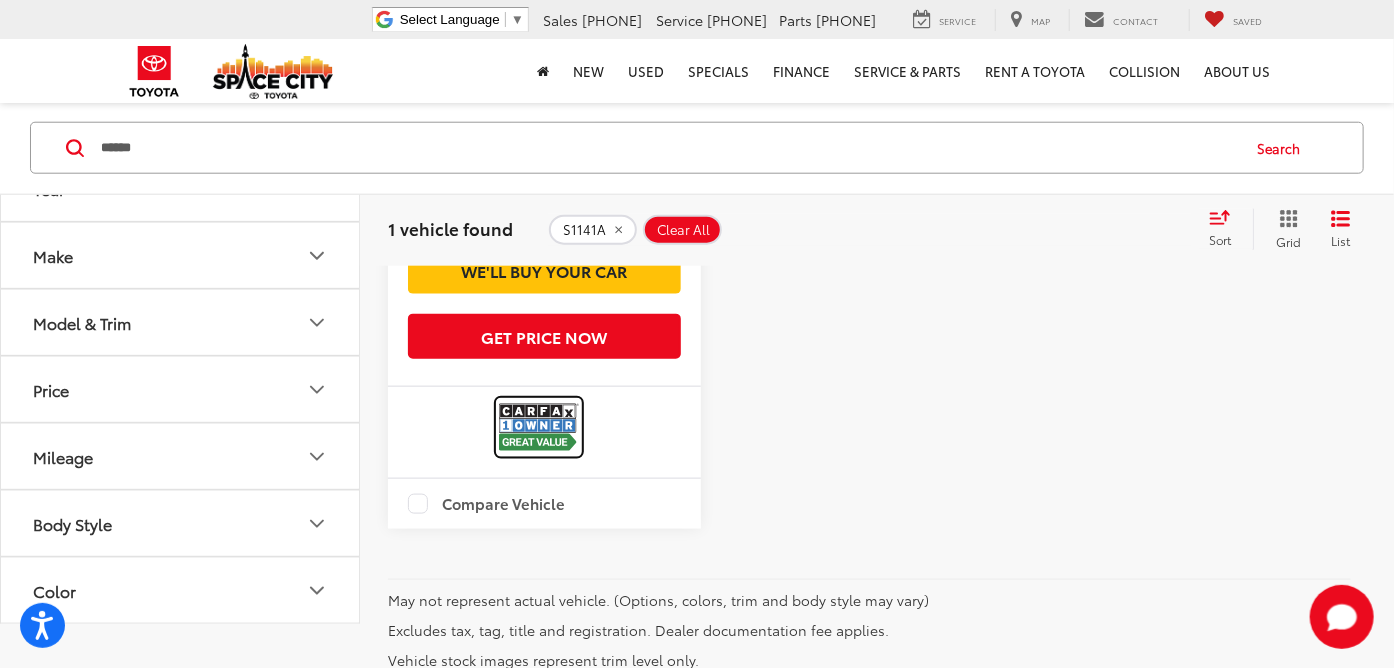 click at bounding box center [539, 427] 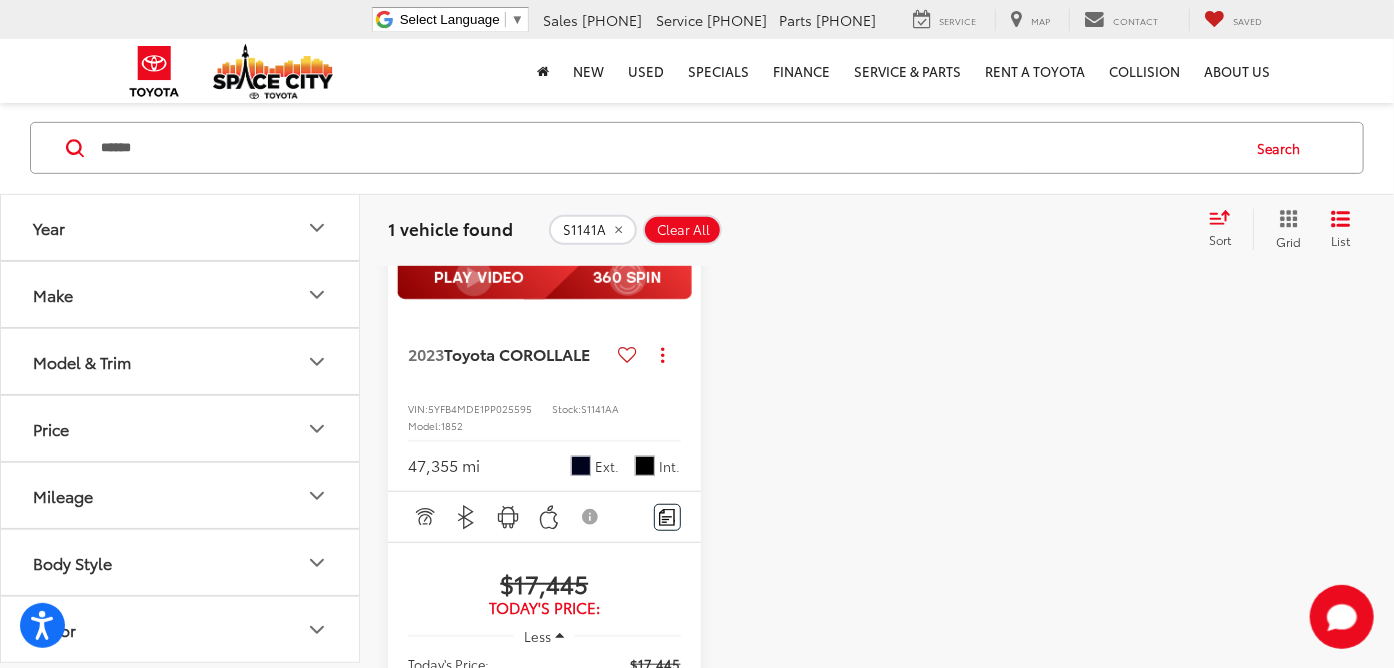 scroll, scrollTop: 0, scrollLeft: 0, axis: both 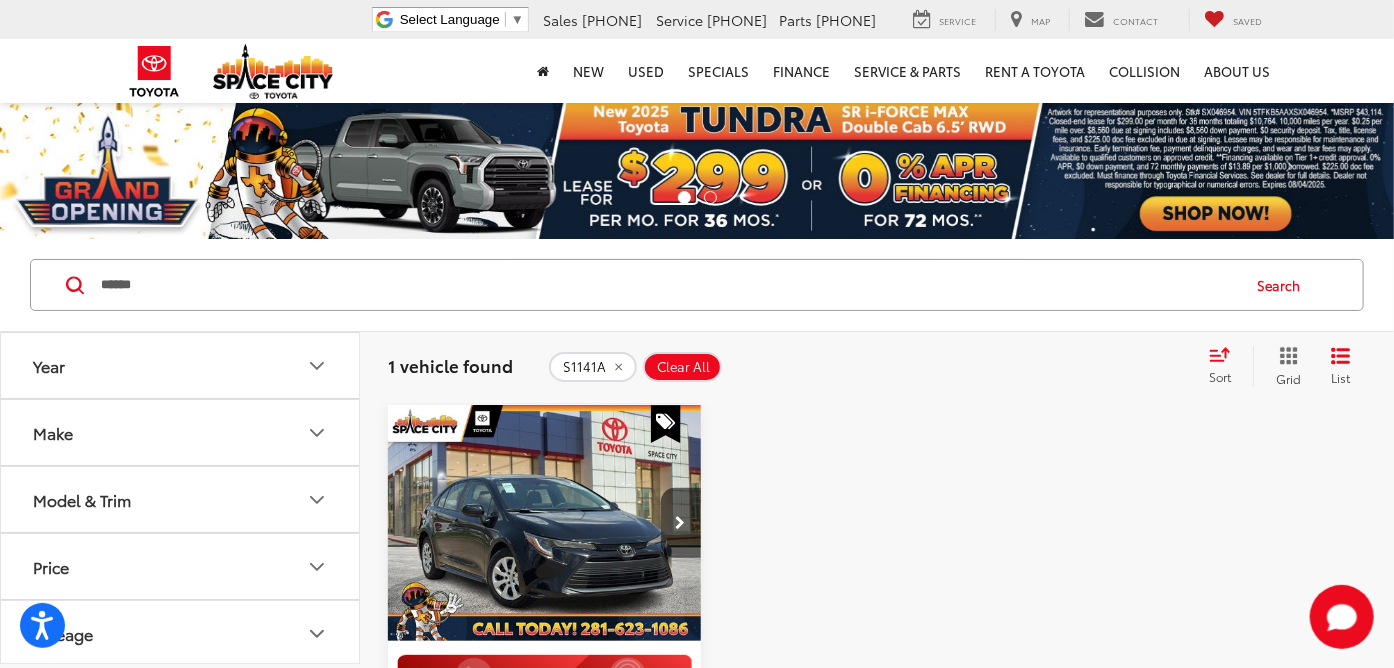 click 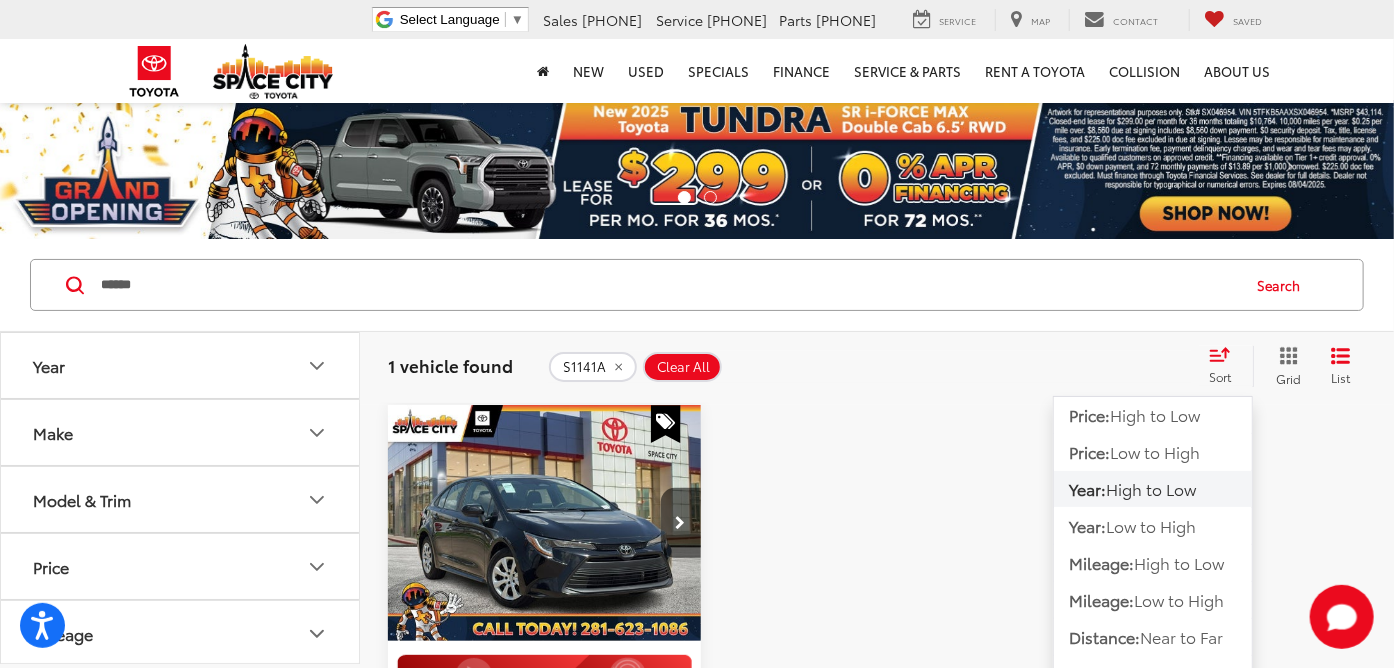 click on "High to Low" at bounding box center [1151, 488] 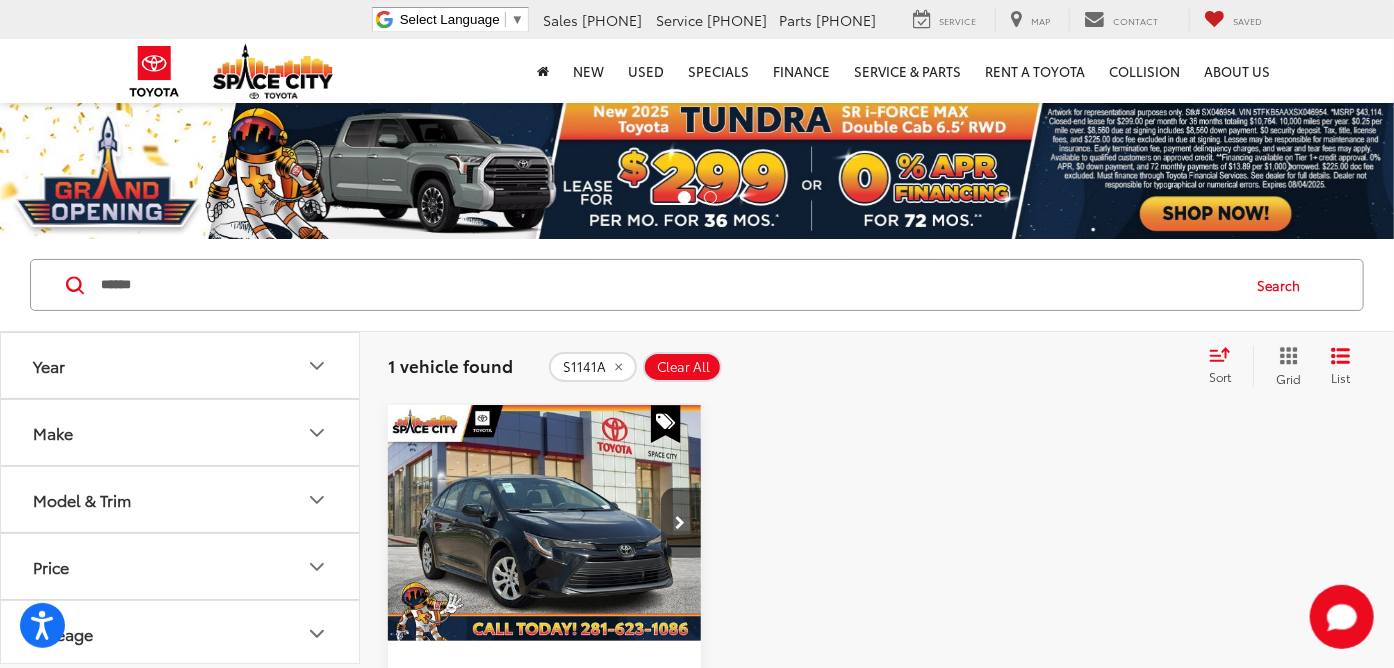click on "******" at bounding box center [668, 285] 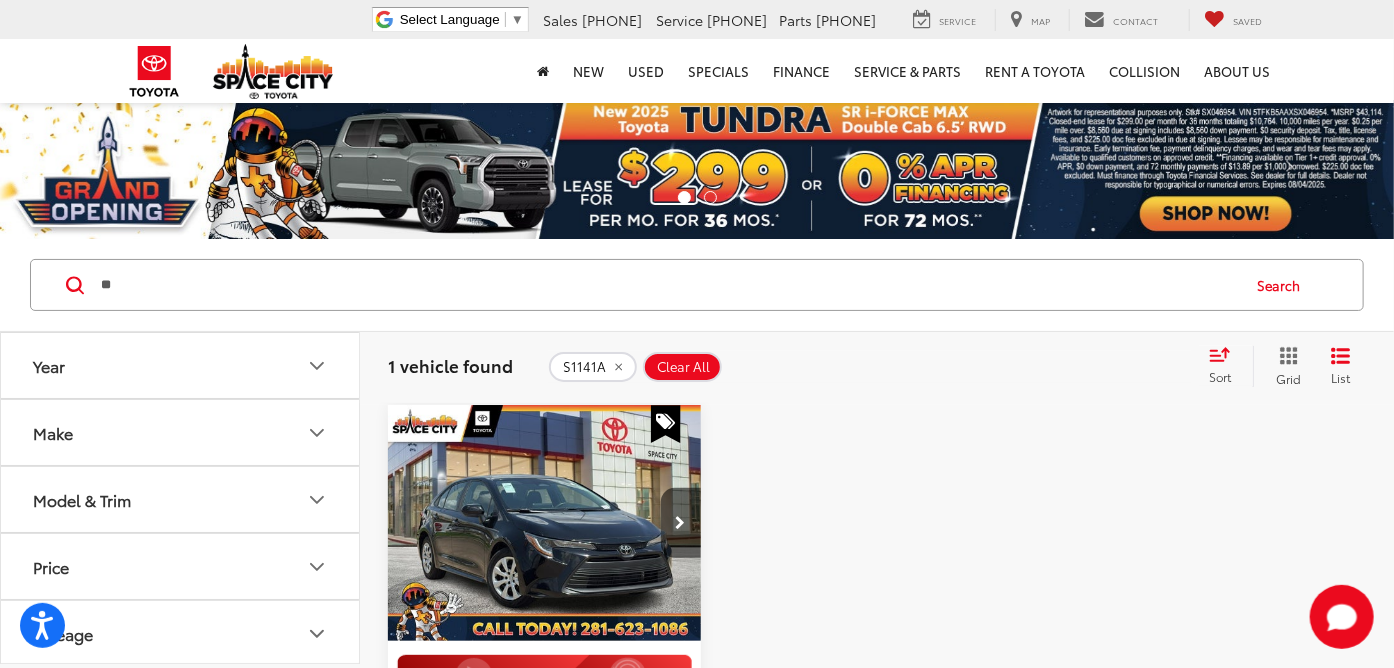 type on "*" 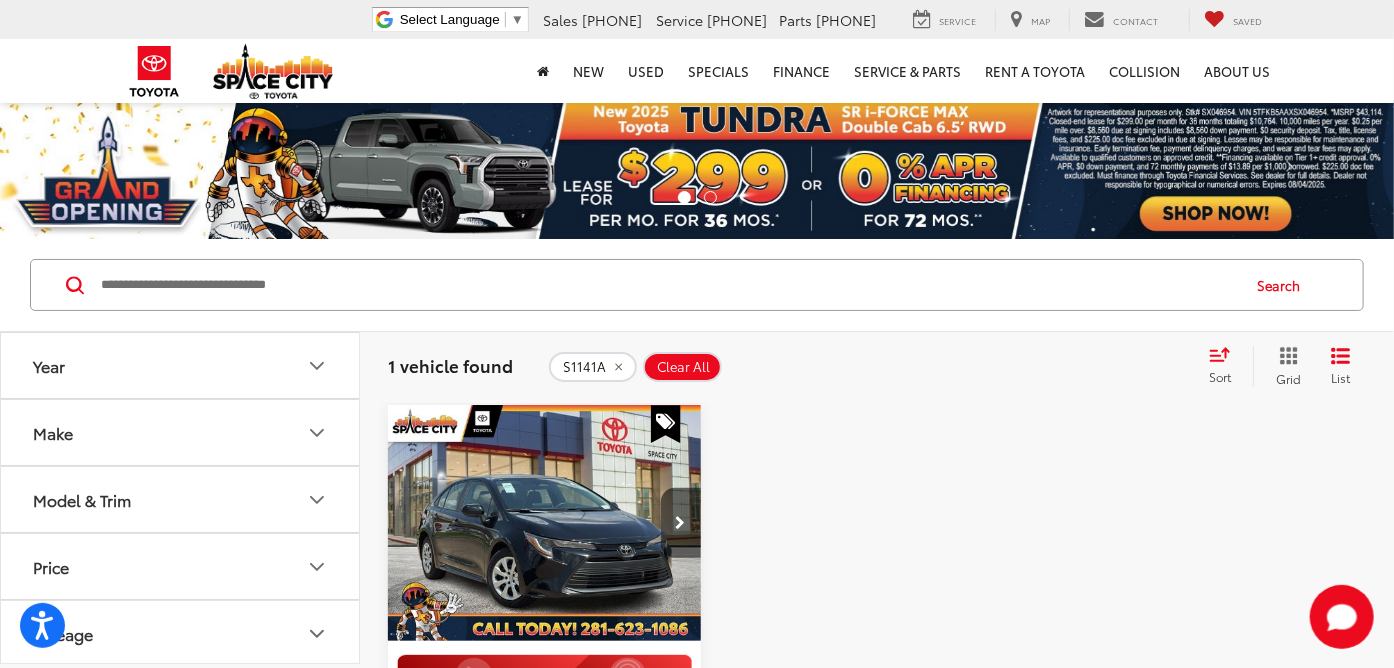 type 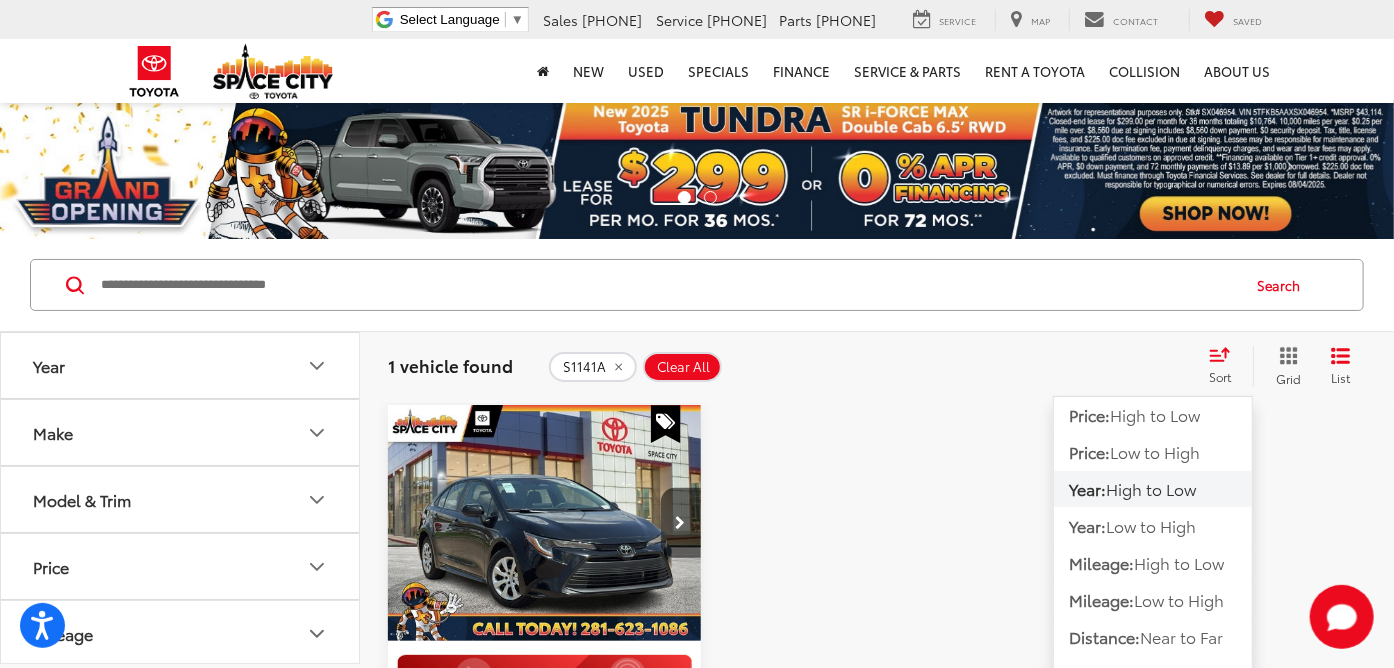 click on "High to Low" at bounding box center (1151, 488) 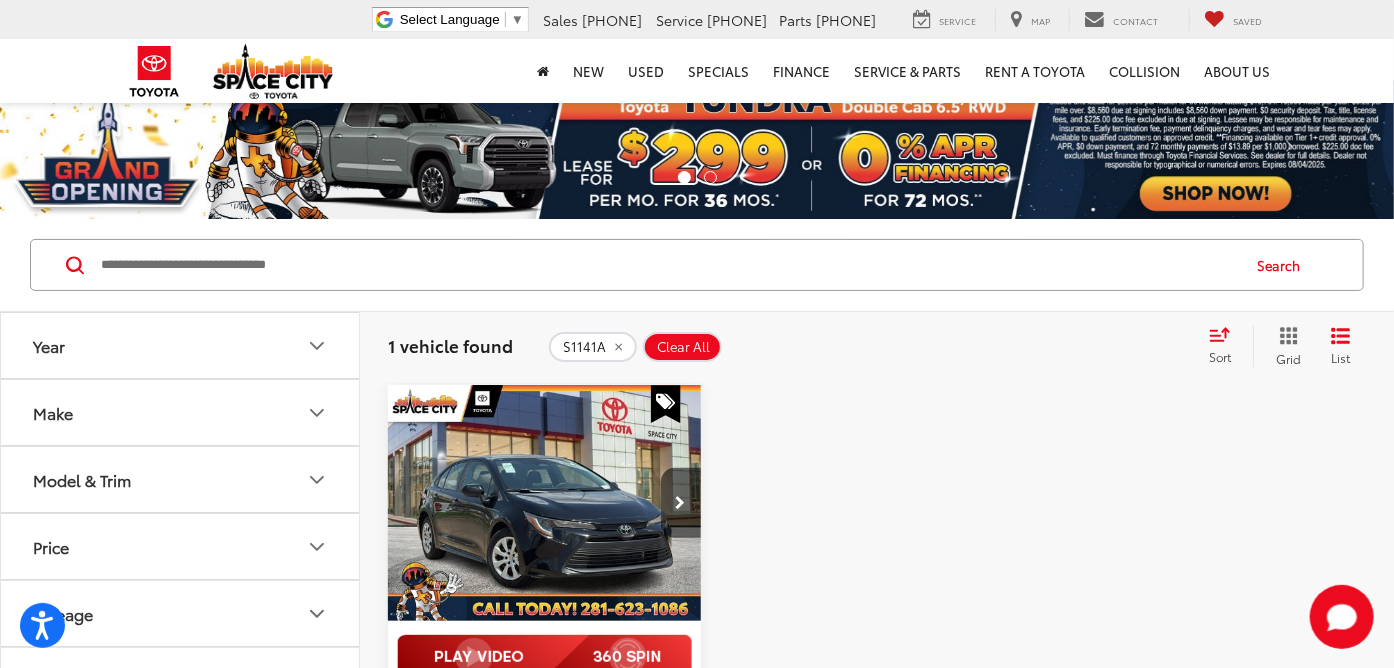 scroll, scrollTop: 0, scrollLeft: 0, axis: both 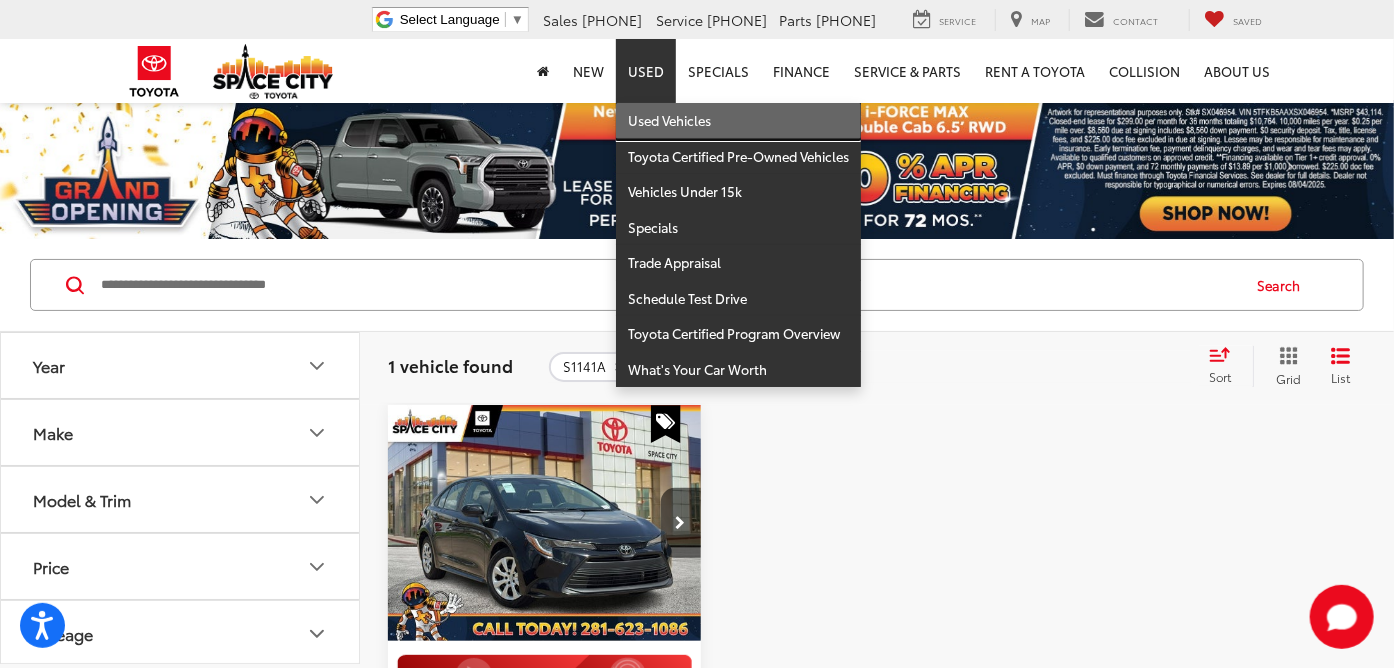 click on "Used Vehicles" at bounding box center [738, 121] 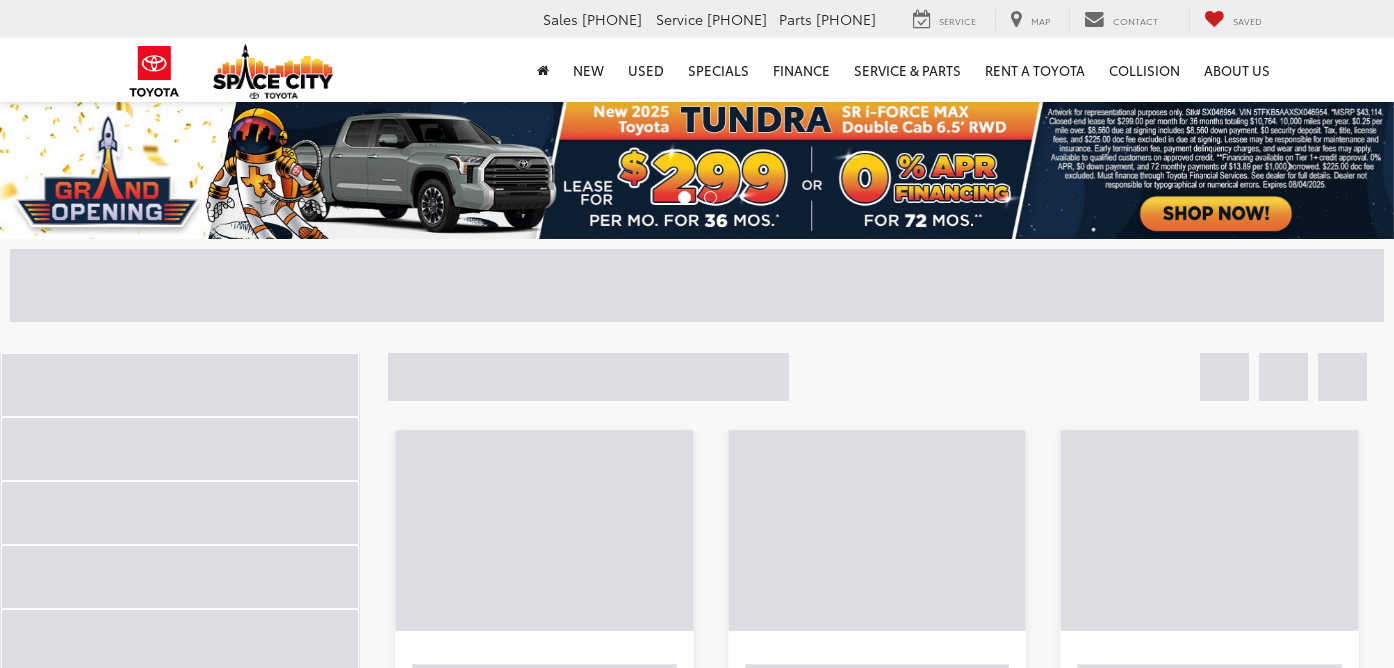 scroll, scrollTop: 0, scrollLeft: 0, axis: both 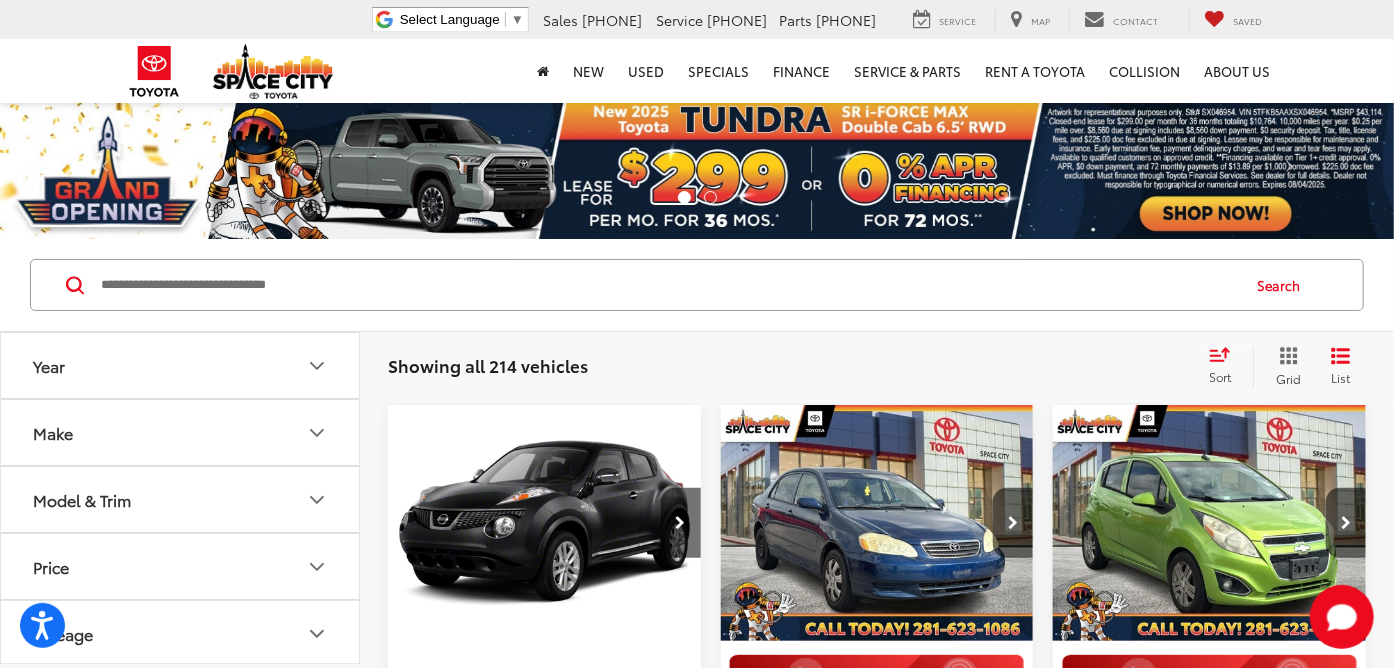 drag, startPoint x: 173, startPoint y: 284, endPoint x: 170, endPoint y: 271, distance: 13.341664 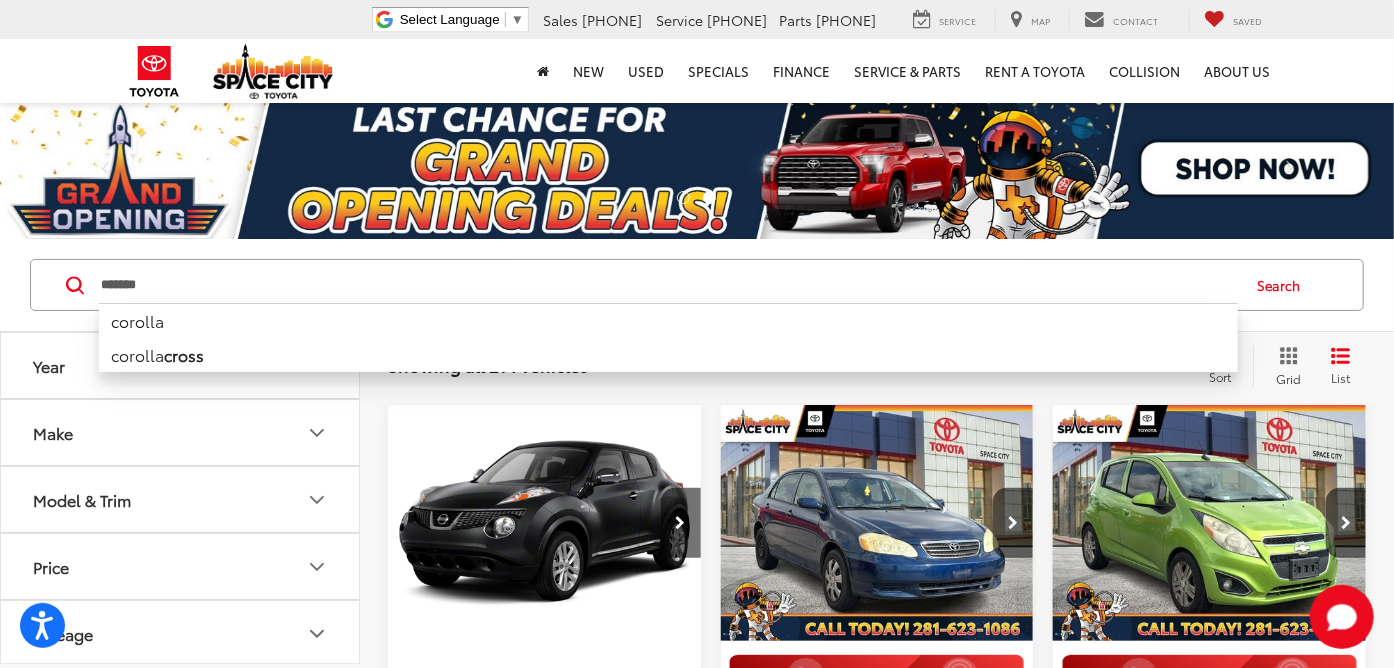 type on "*******" 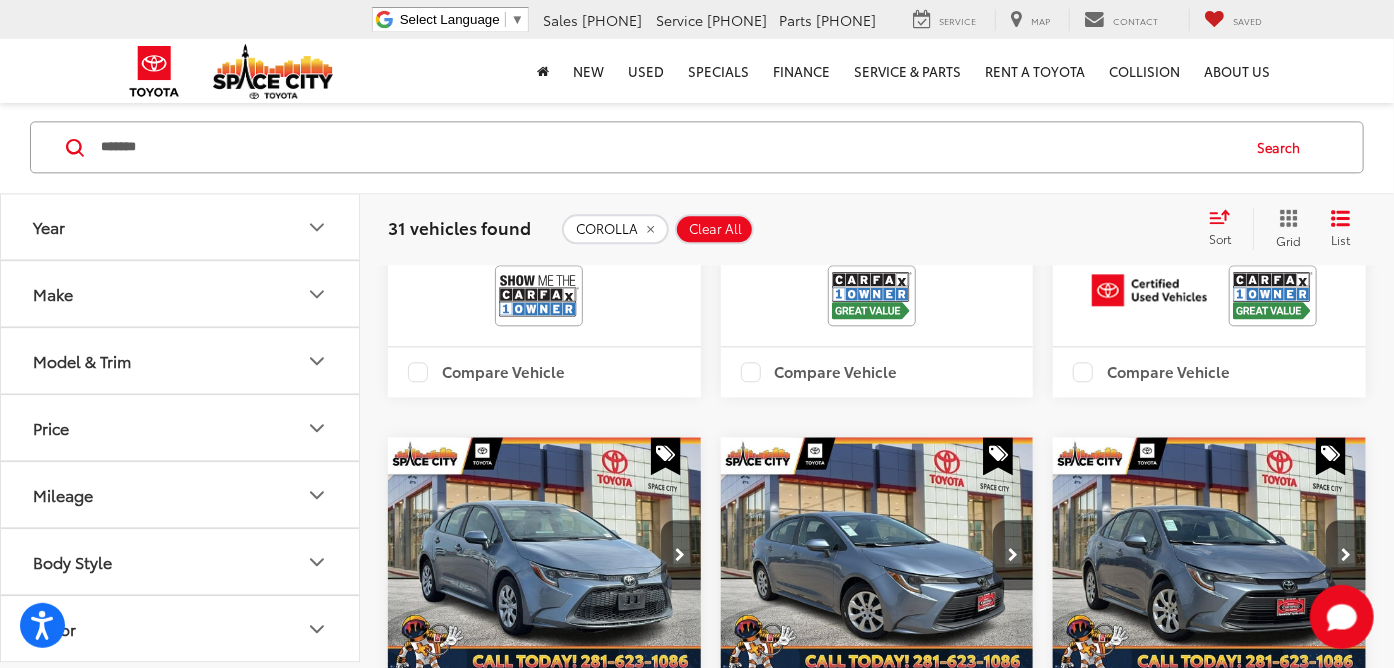scroll, scrollTop: 2100, scrollLeft: 0, axis: vertical 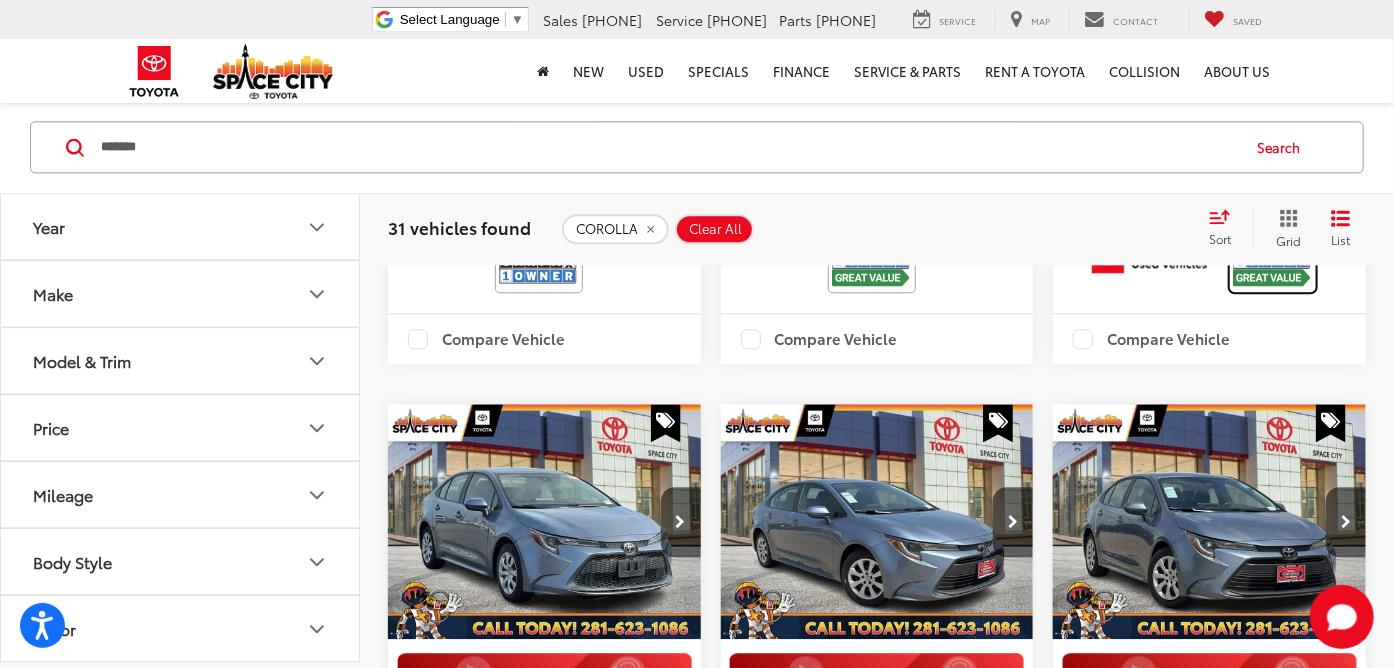 click at bounding box center [1273, 262] 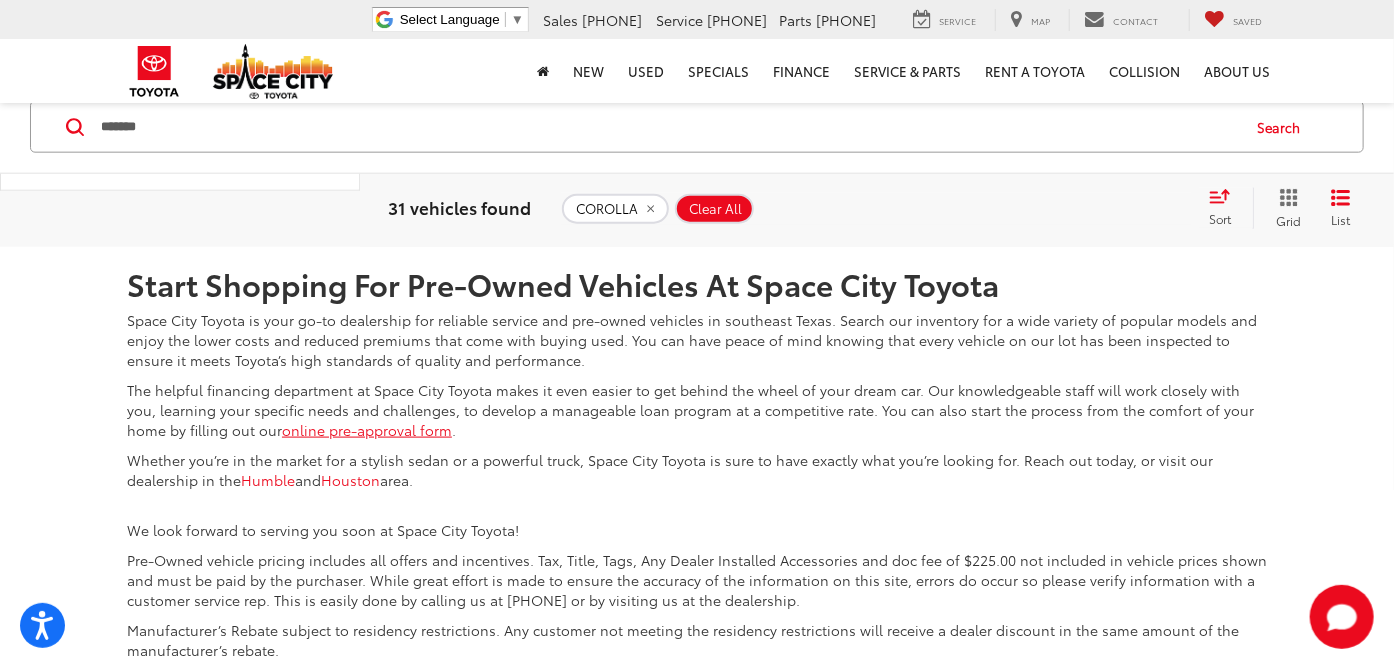scroll, scrollTop: 4699, scrollLeft: 0, axis: vertical 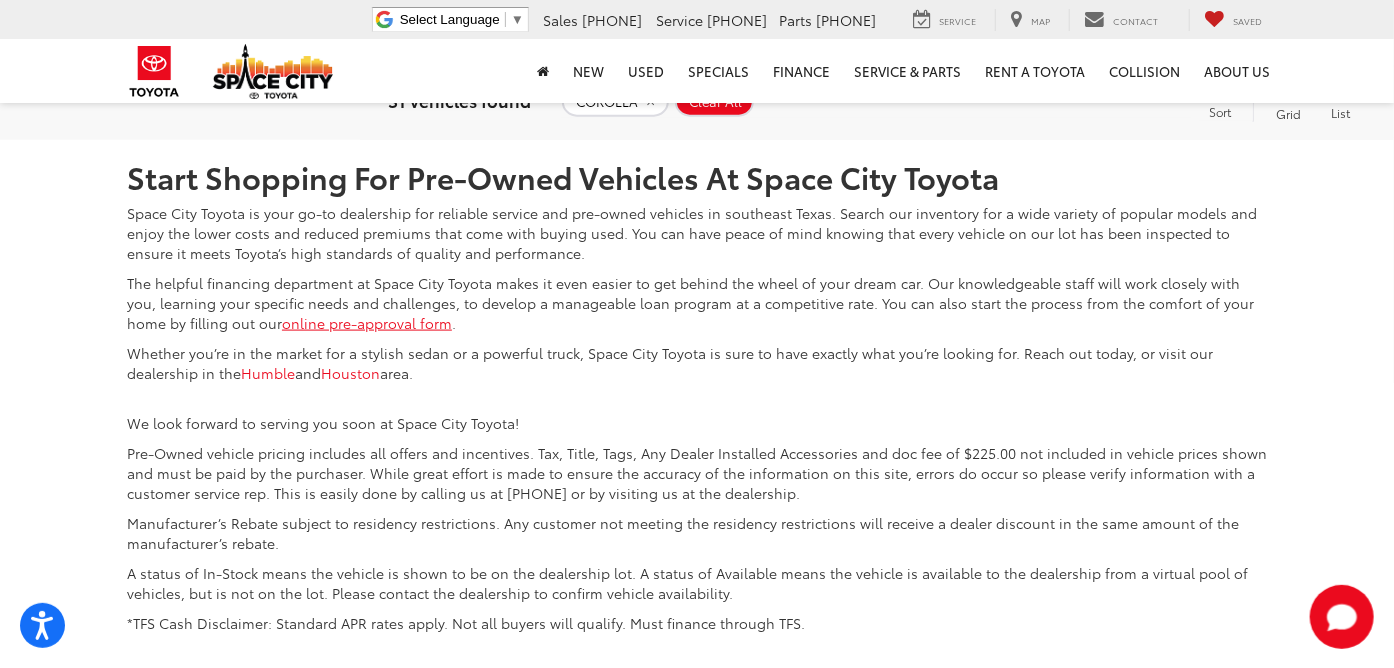 click on "2" at bounding box center [1080, -9] 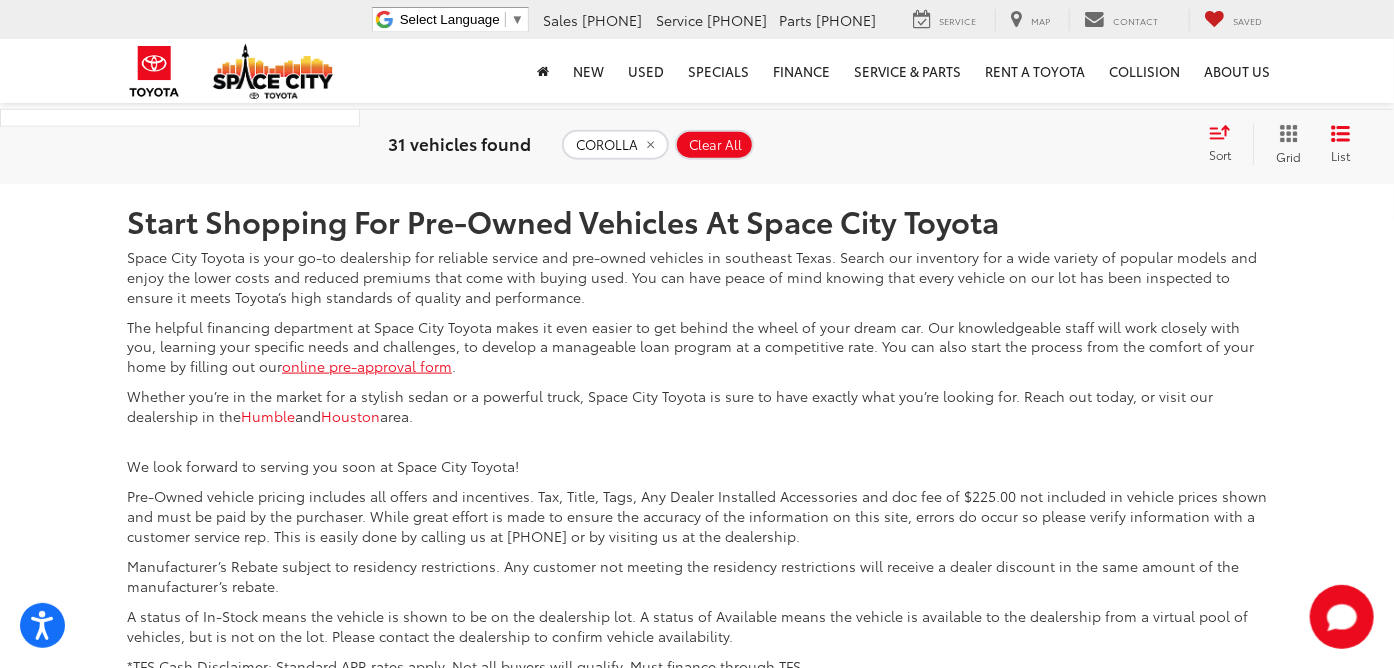 scroll, scrollTop: 4500, scrollLeft: 0, axis: vertical 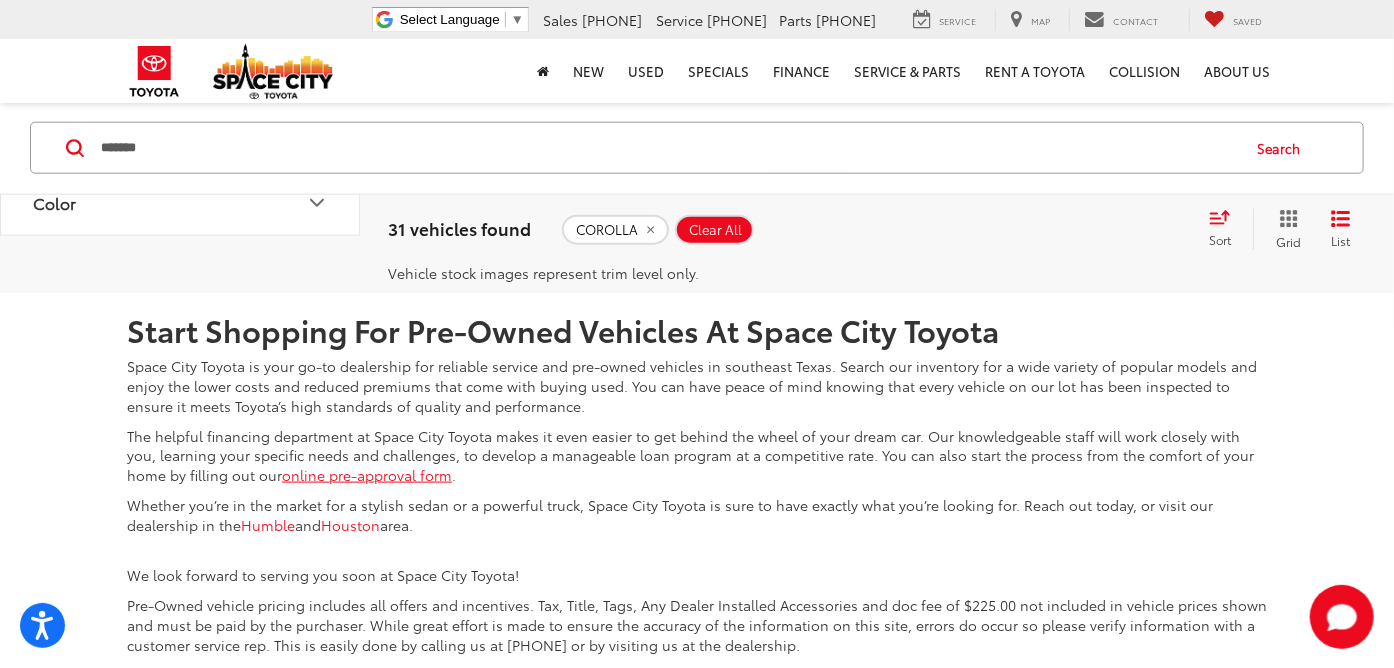 click on "1" at bounding box center (1051, 144) 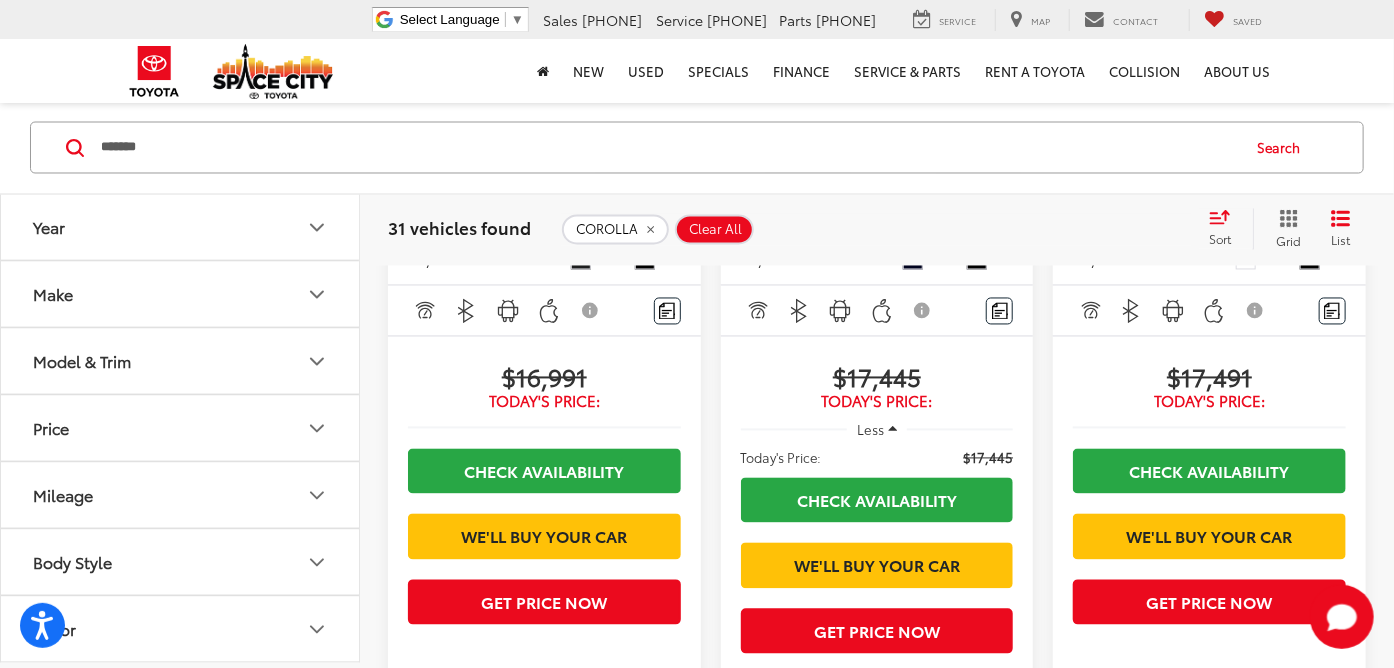 scroll, scrollTop: 1537, scrollLeft: 0, axis: vertical 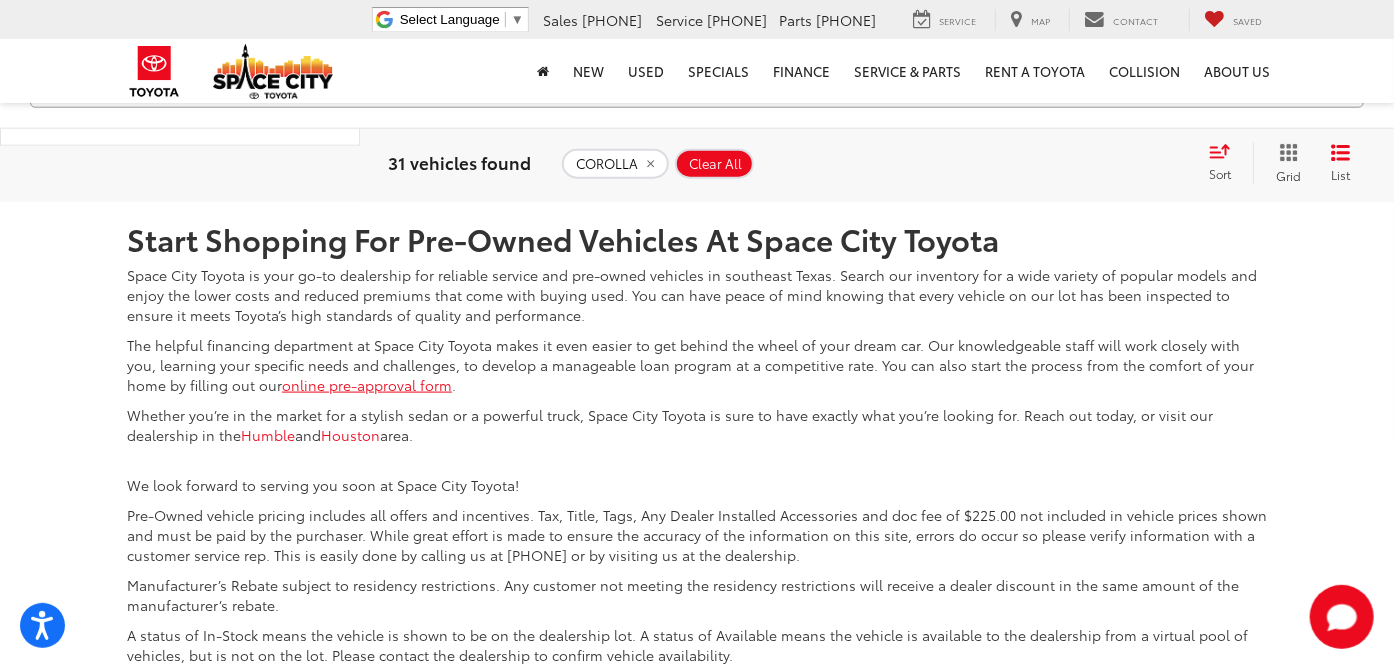 click on "2" at bounding box center (1080, 53) 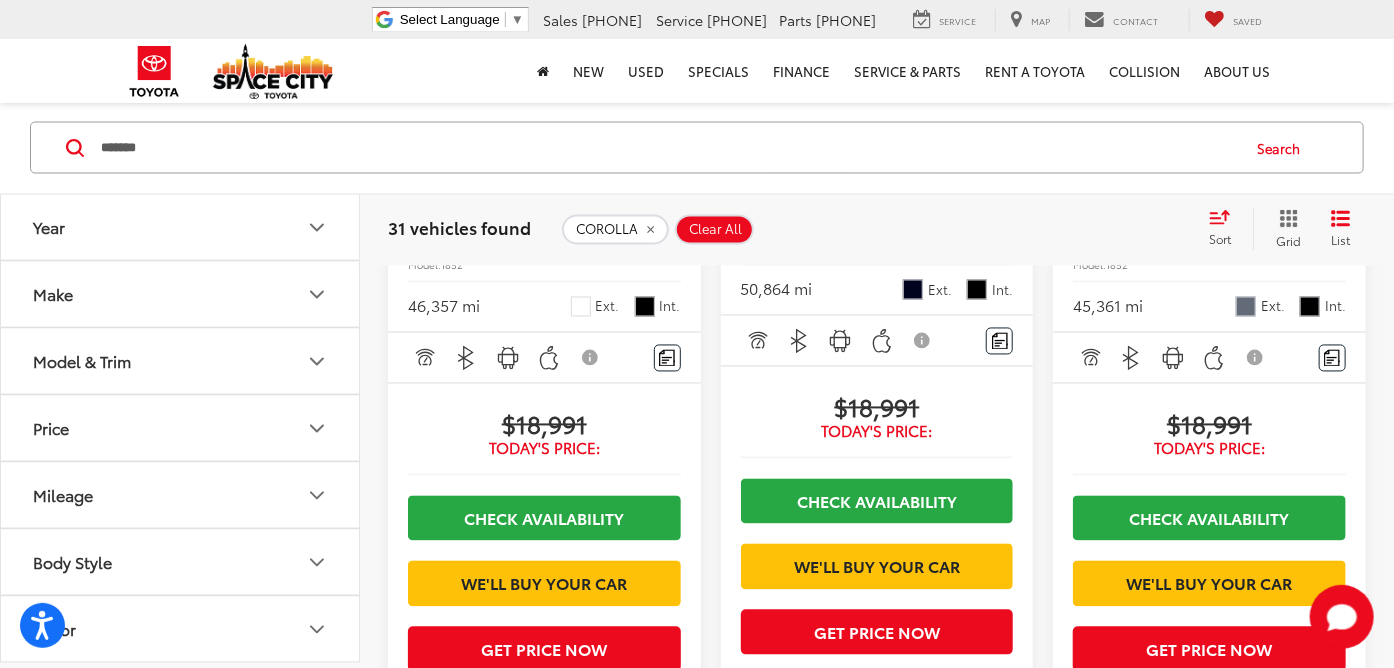 scroll, scrollTop: 1494, scrollLeft: 0, axis: vertical 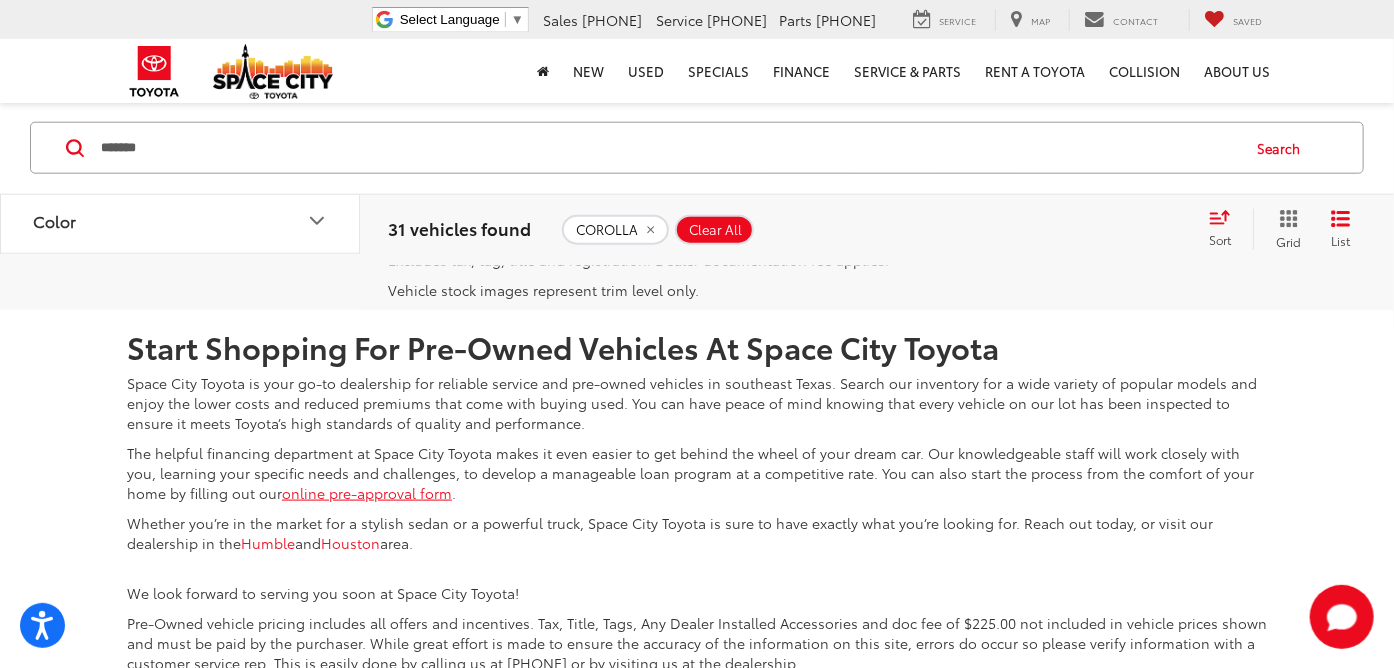 click on "3" at bounding box center [1110, 161] 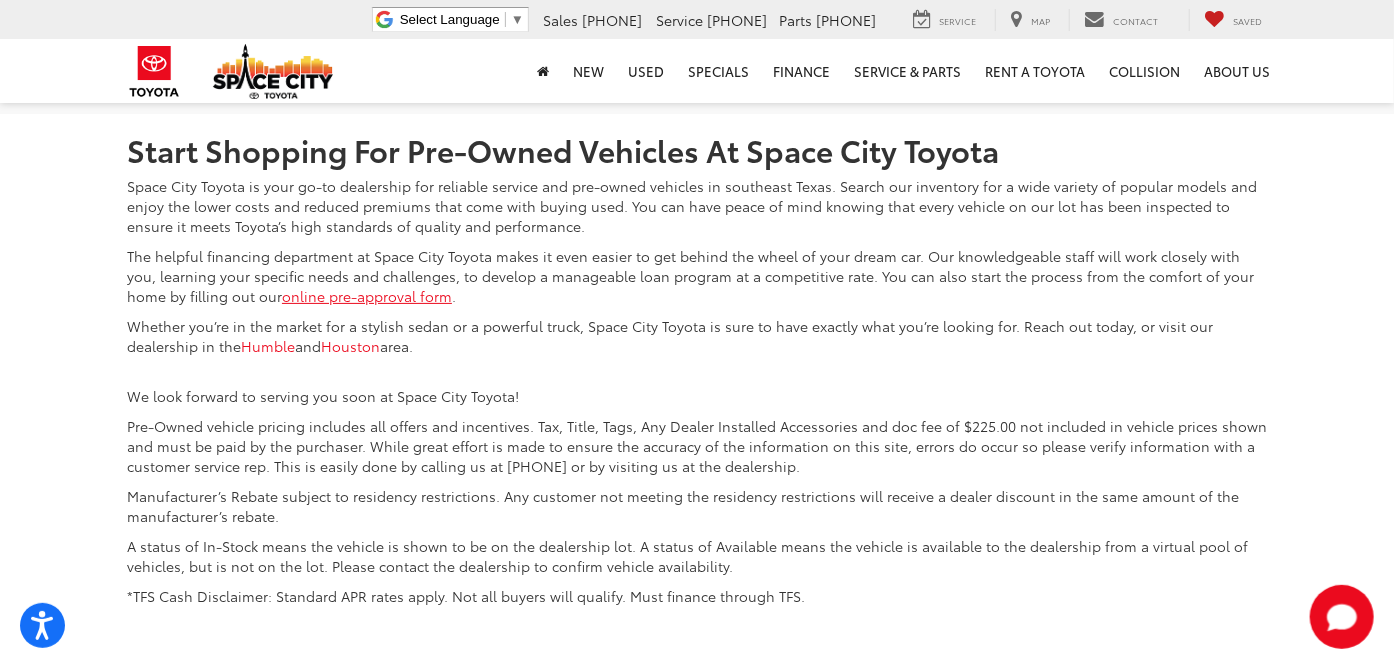 scroll, scrollTop: 3400, scrollLeft: 0, axis: vertical 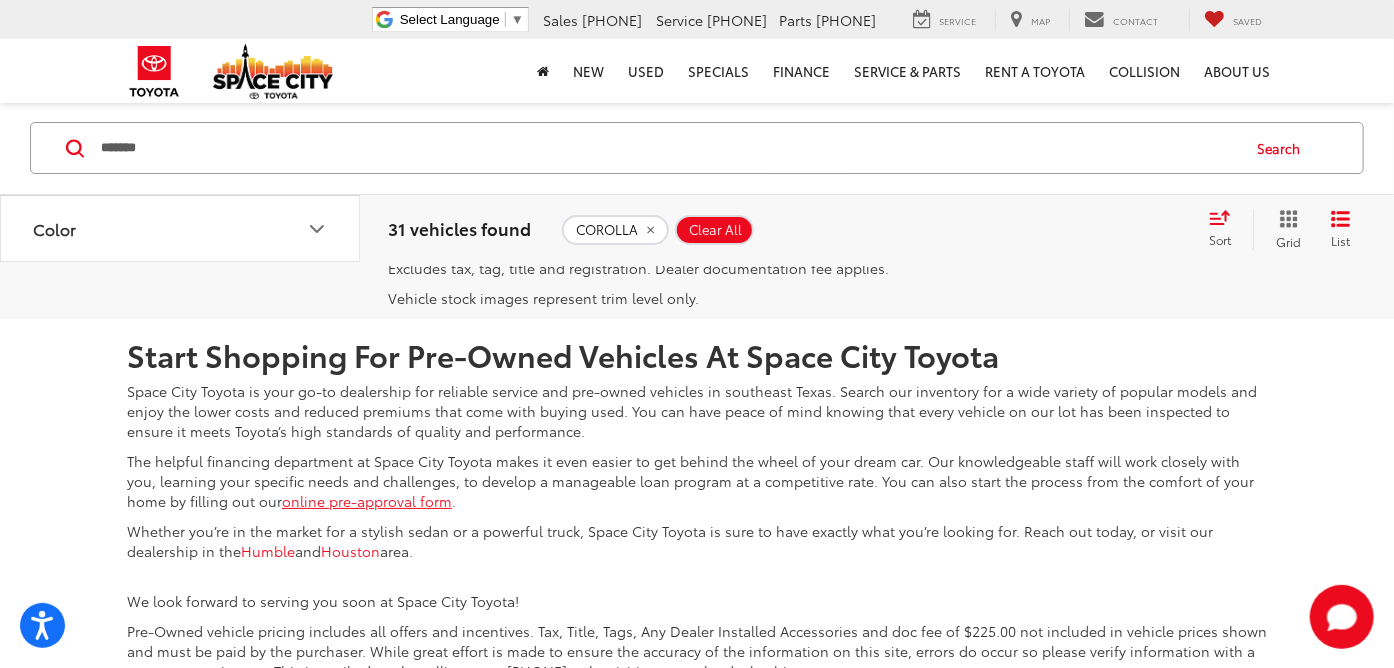 click on "1" at bounding box center (1051, 169) 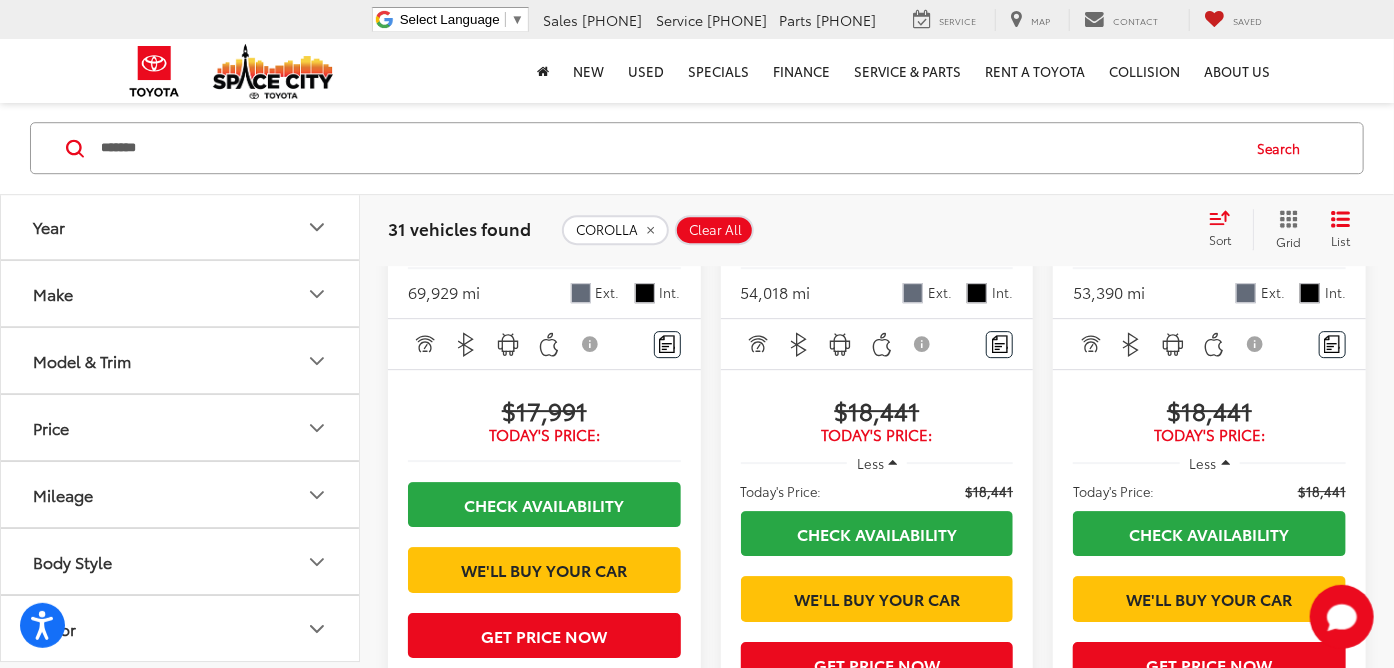 scroll, scrollTop: 2645, scrollLeft: 0, axis: vertical 